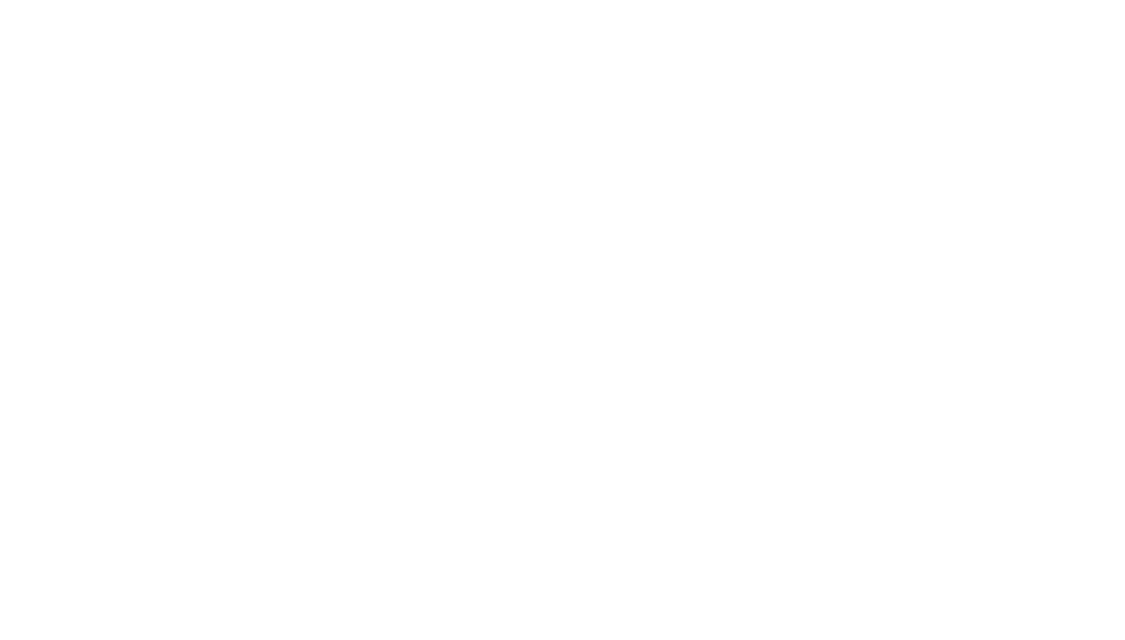 scroll, scrollTop: 0, scrollLeft: 0, axis: both 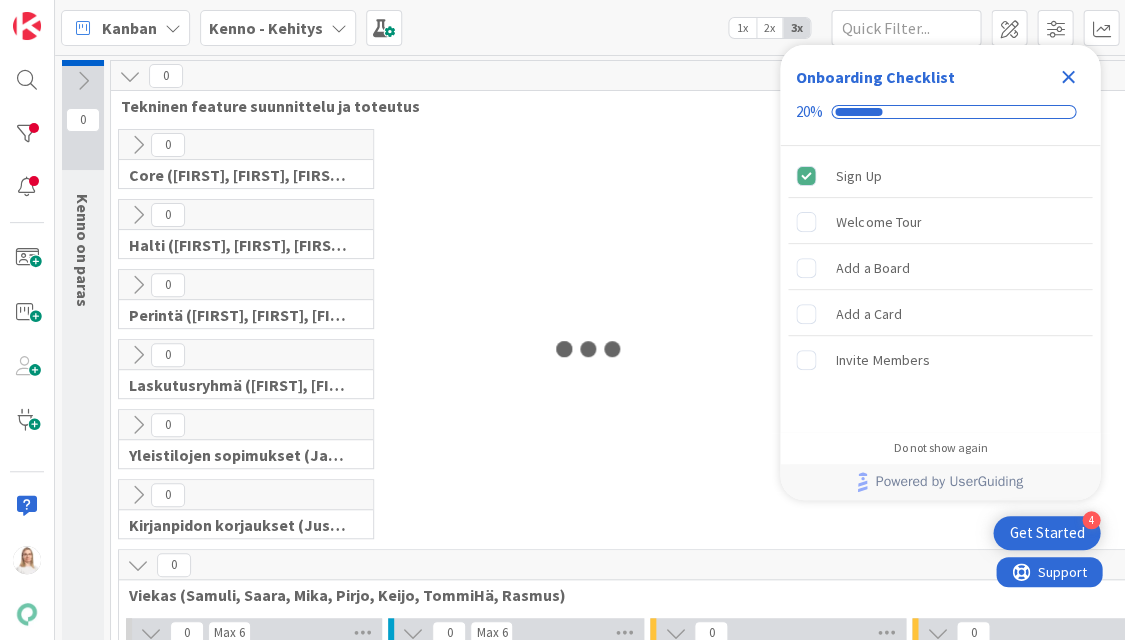 click 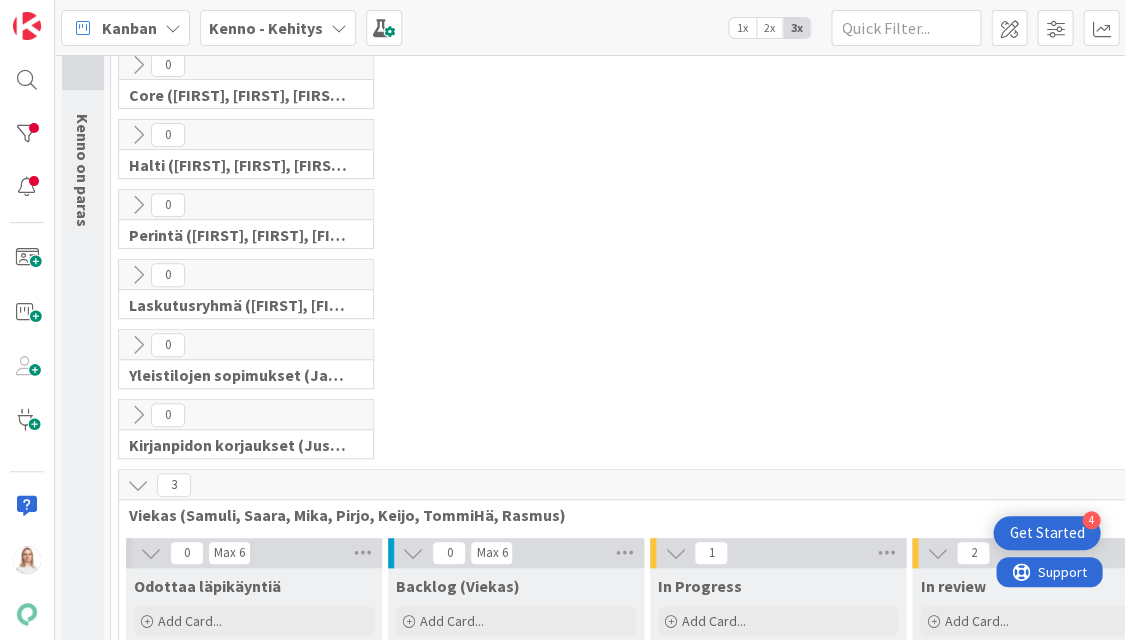 scroll, scrollTop: 306, scrollLeft: 0, axis: vertical 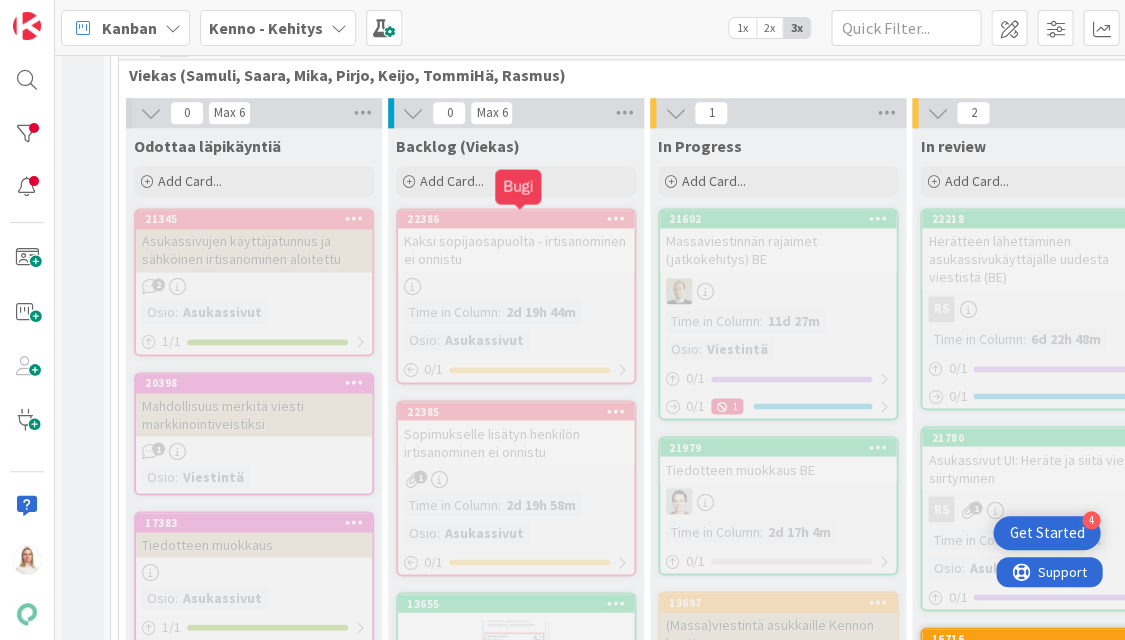 click on "22386" at bounding box center [520, 219] 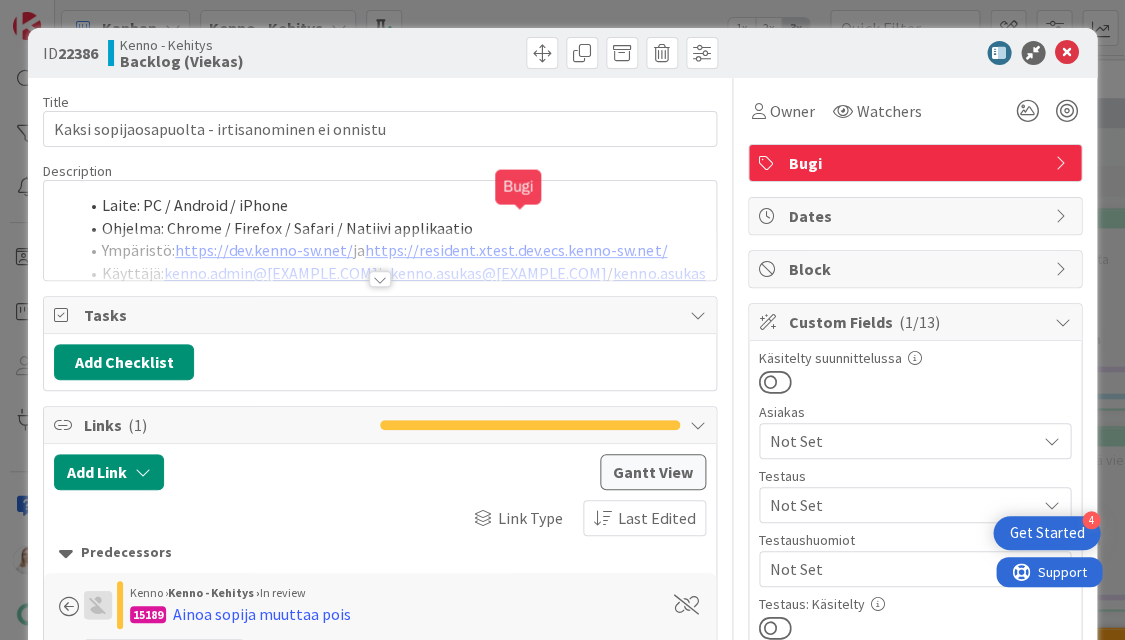 scroll, scrollTop: 0, scrollLeft: 0, axis: both 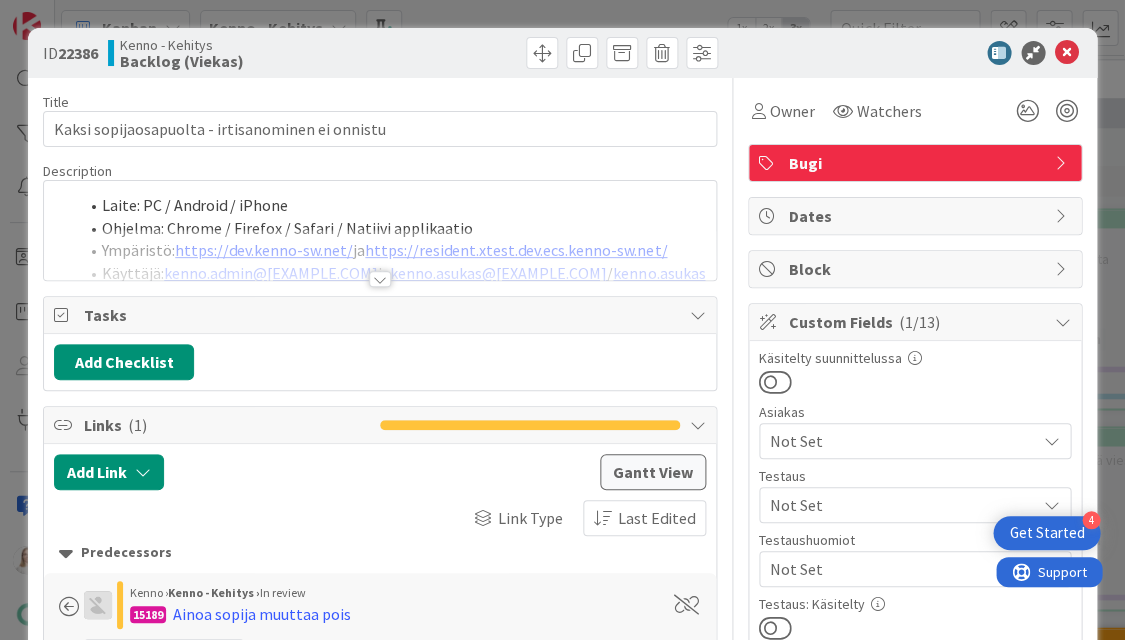 click at bounding box center (380, 279) 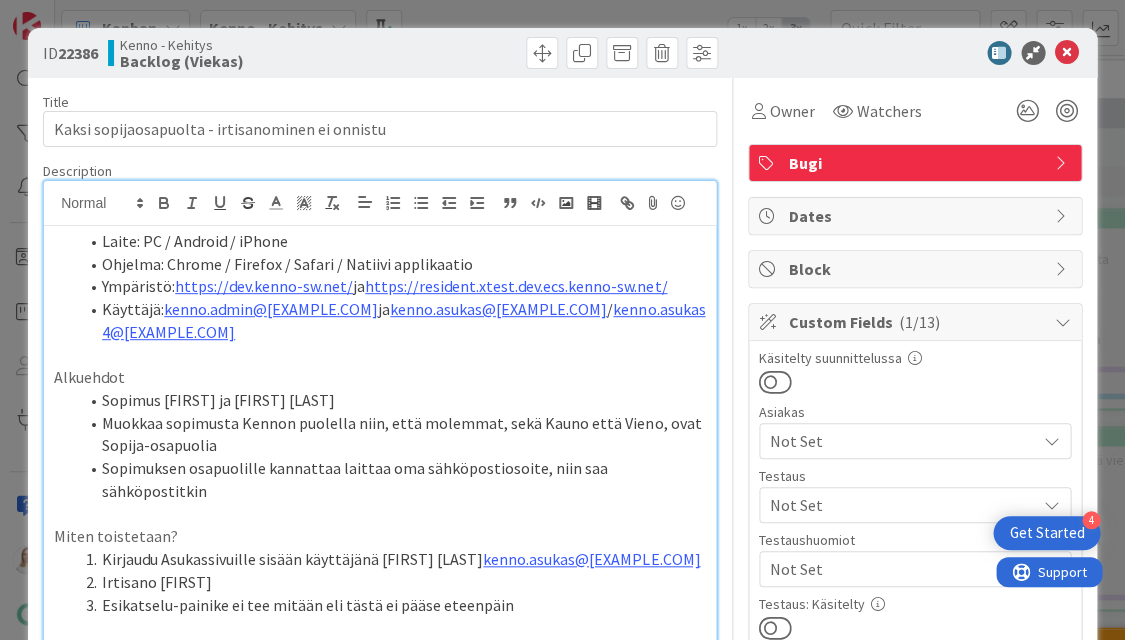 scroll, scrollTop: 0, scrollLeft: 0, axis: both 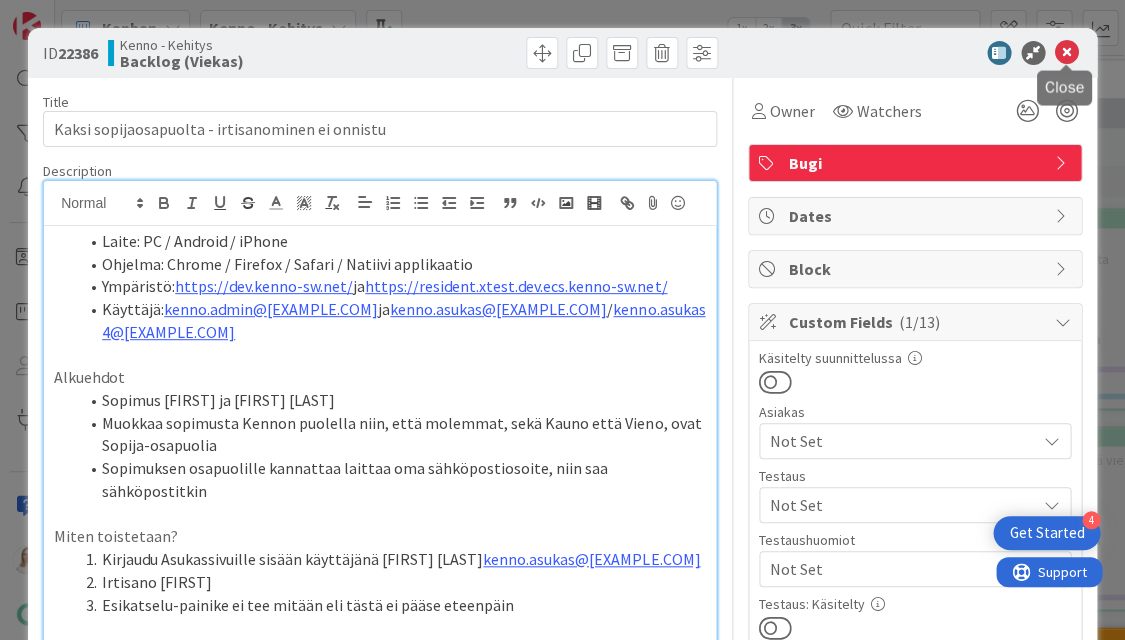 click at bounding box center [1067, 53] 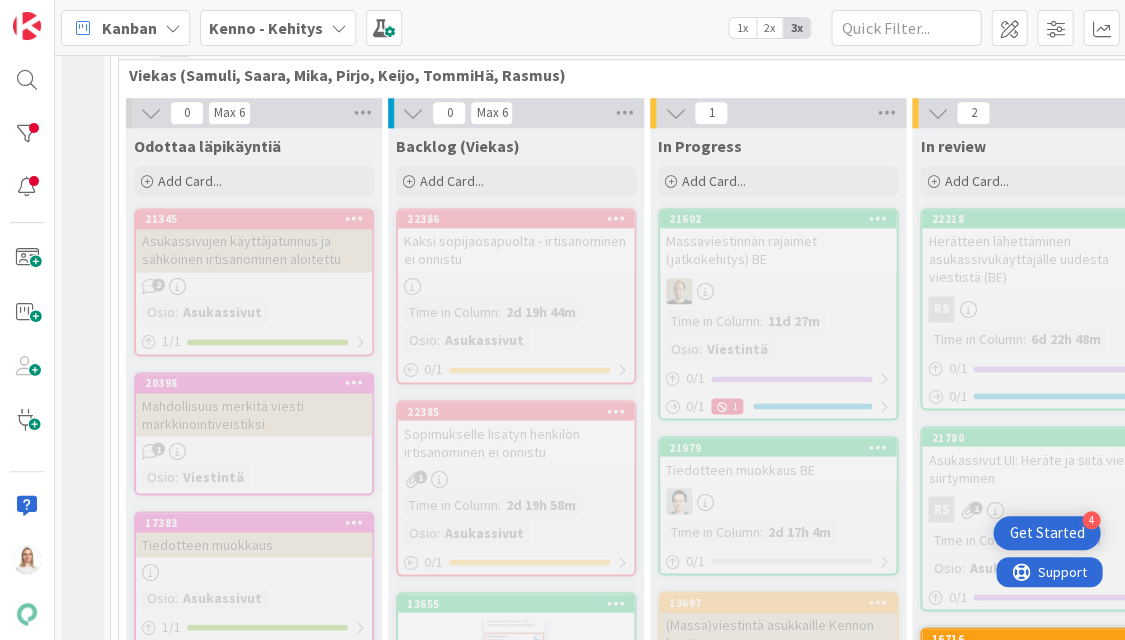 click on "22385 Sopimukselle lisätyn henkilön irtisanominen ei onnistu 1 Time in Column : 2d 19h 58m Osio : Asukassivut 0 / 1" at bounding box center [516, 488] 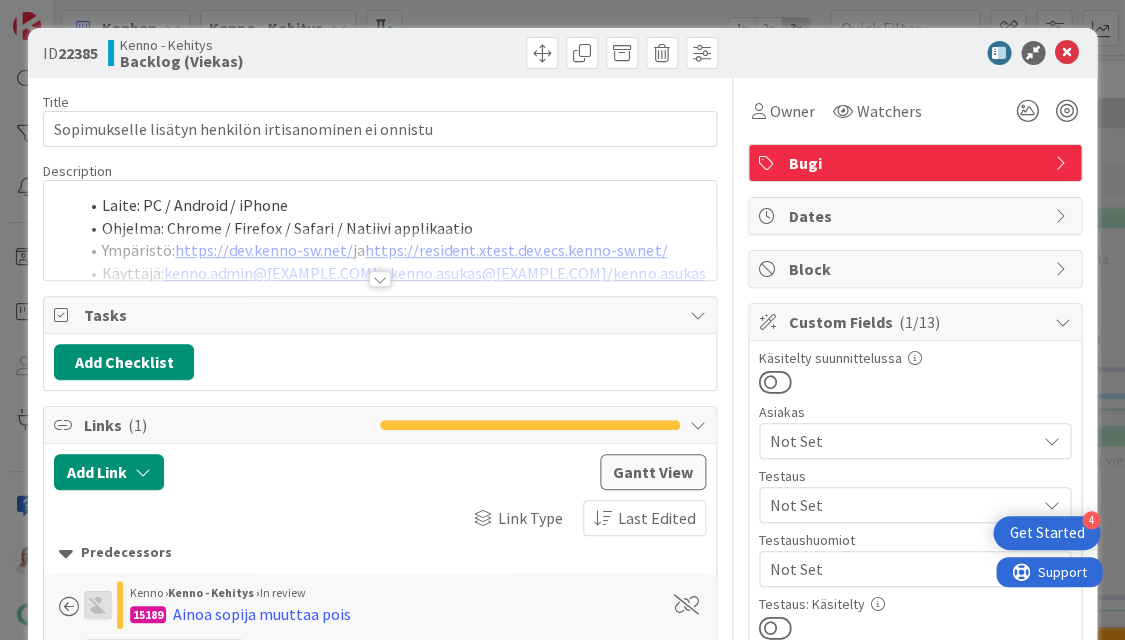 scroll, scrollTop: 0, scrollLeft: 0, axis: both 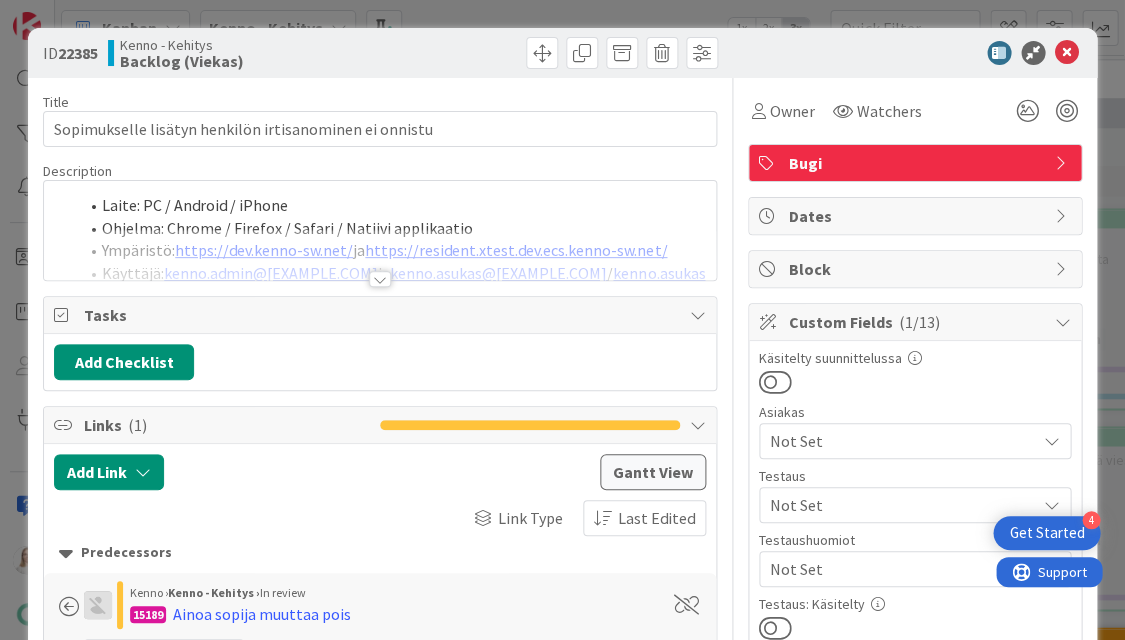 click at bounding box center [380, 279] 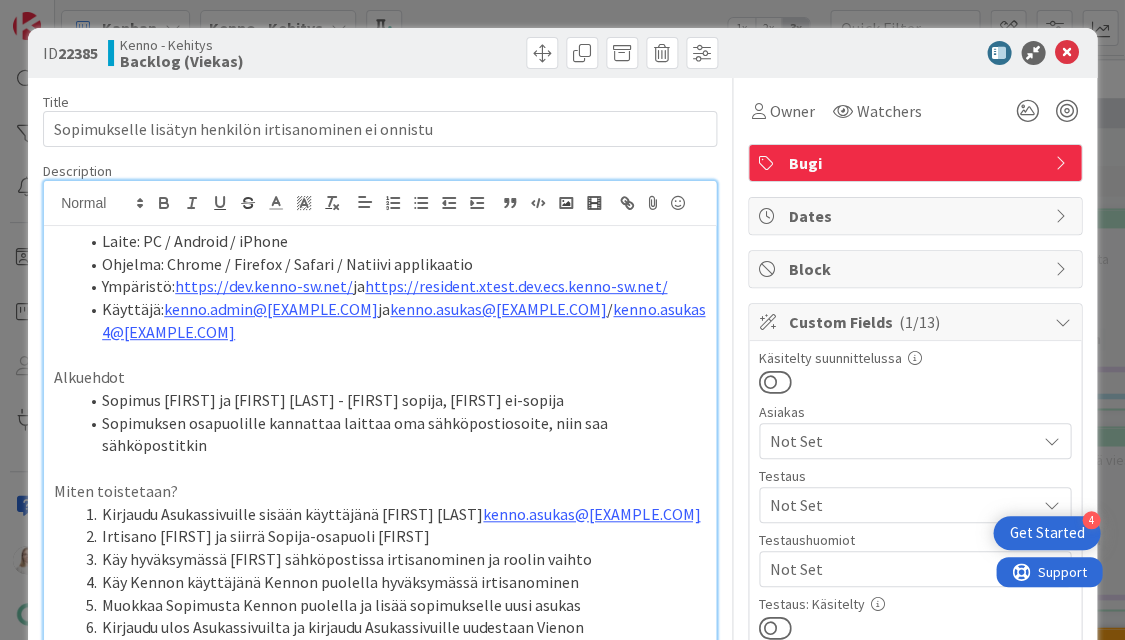 scroll, scrollTop: 0, scrollLeft: 0, axis: both 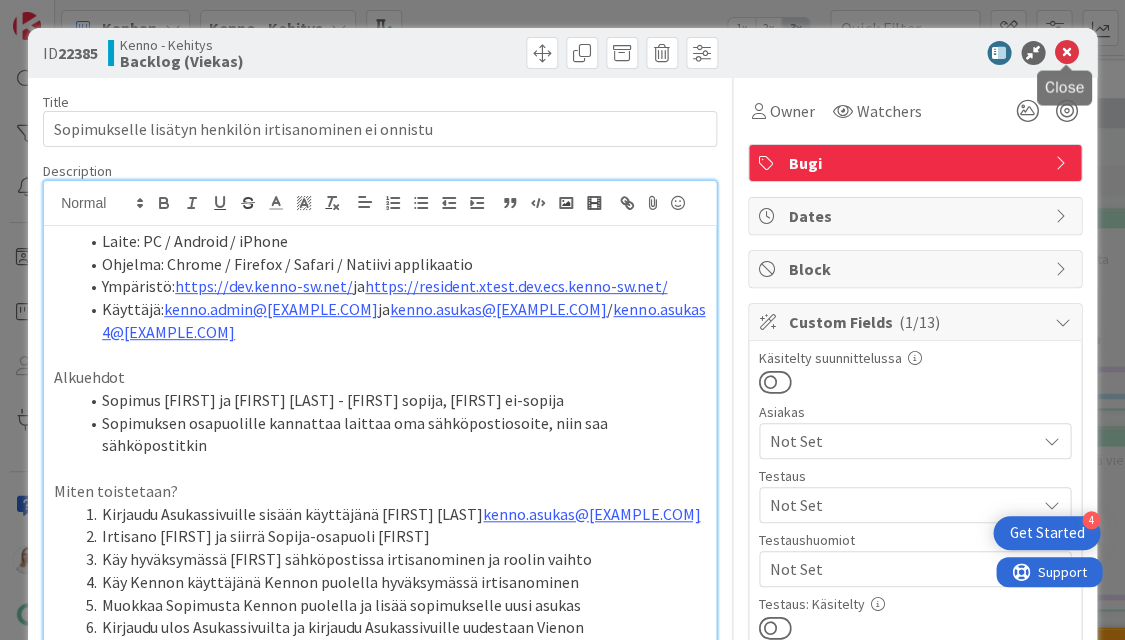 click at bounding box center (1067, 53) 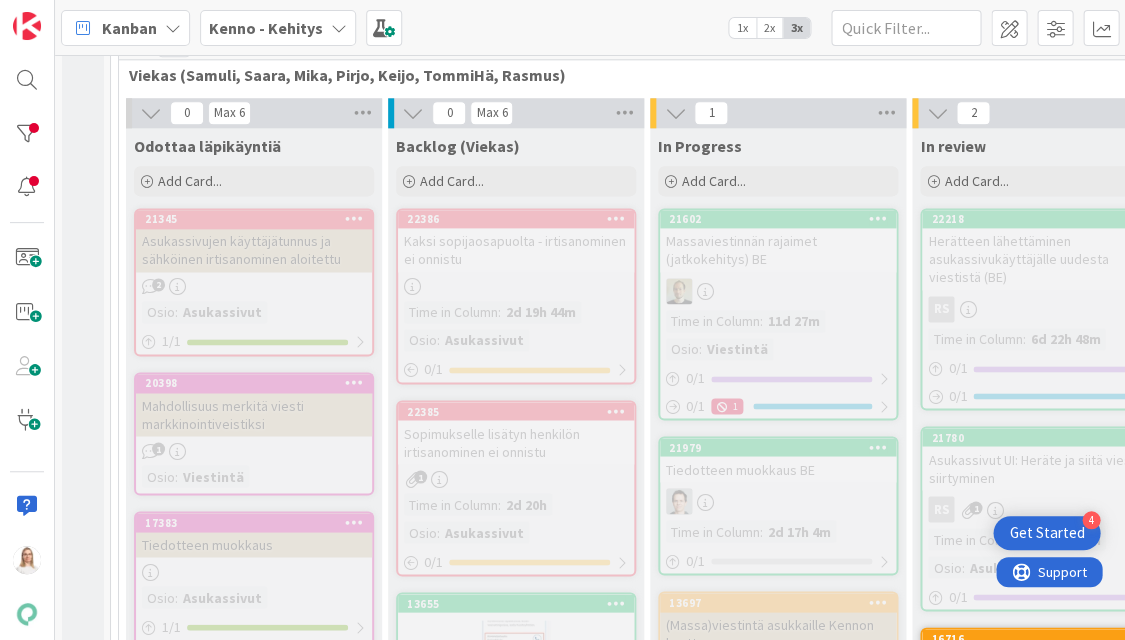 scroll, scrollTop: 0, scrollLeft: 0, axis: both 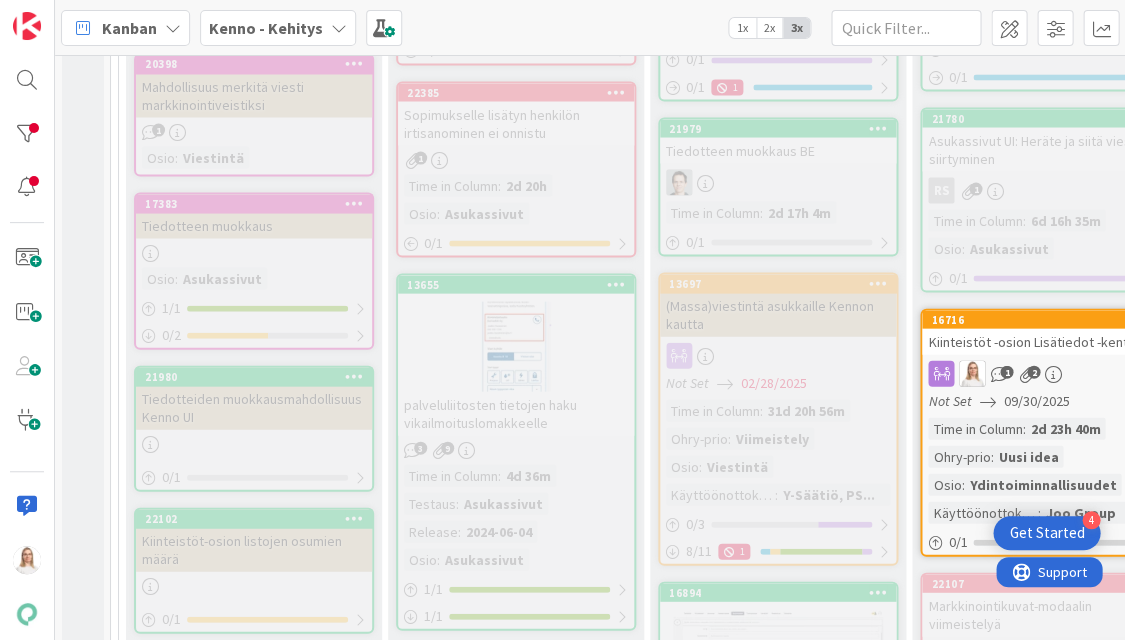 click on "13655" at bounding box center (516, 284) 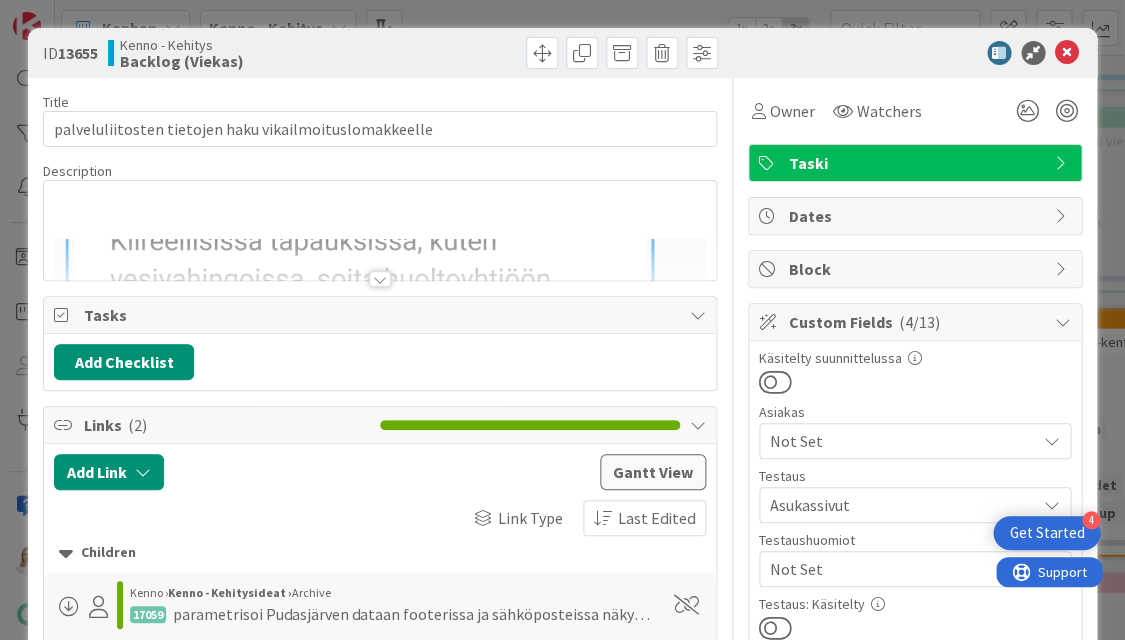 scroll, scrollTop: 0, scrollLeft: 0, axis: both 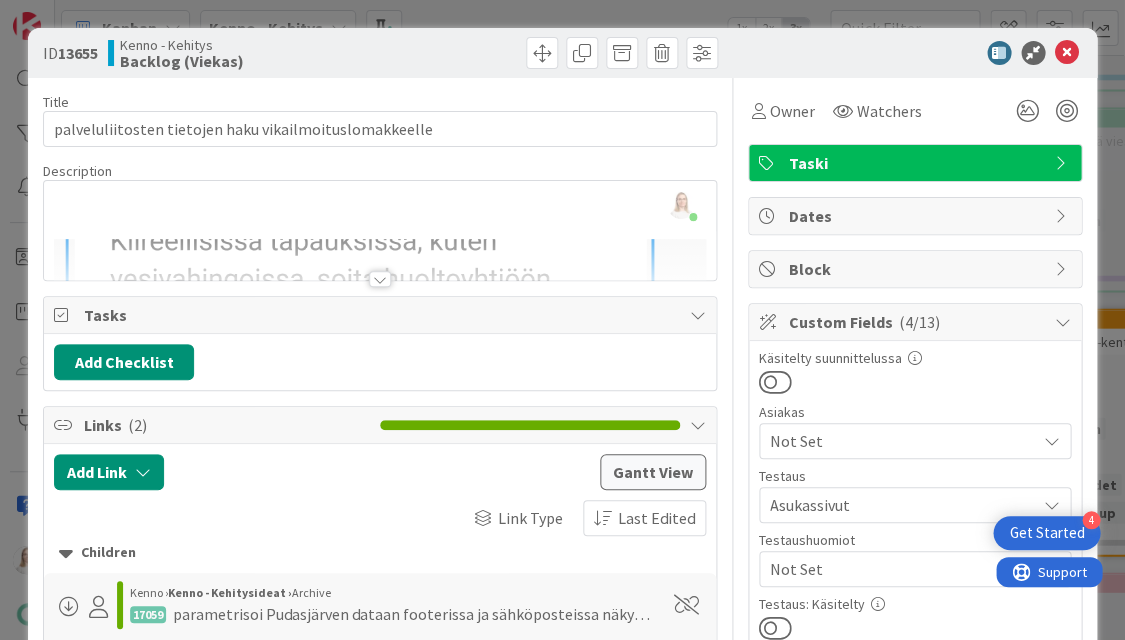 click at bounding box center [380, 279] 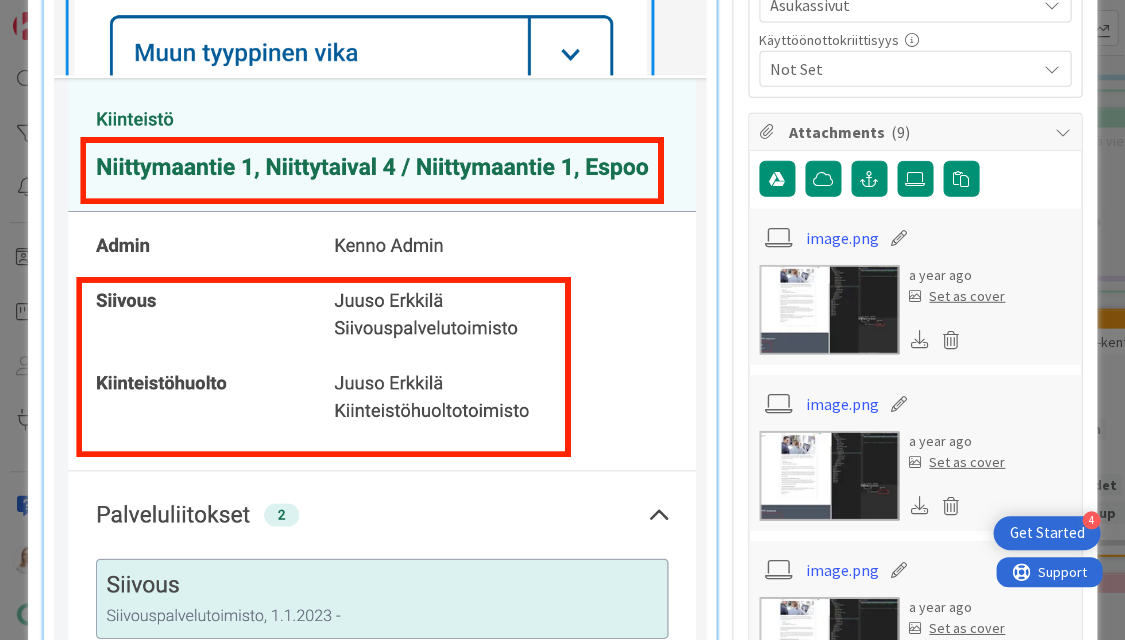 scroll, scrollTop: 1008, scrollLeft: 0, axis: vertical 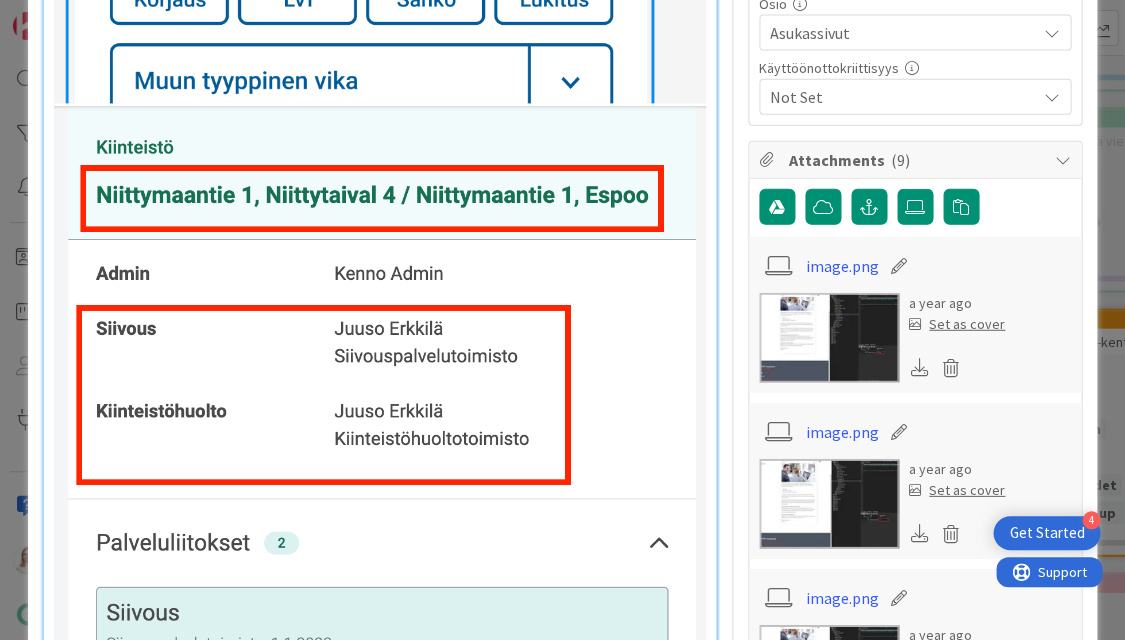 click at bounding box center [829, 338] 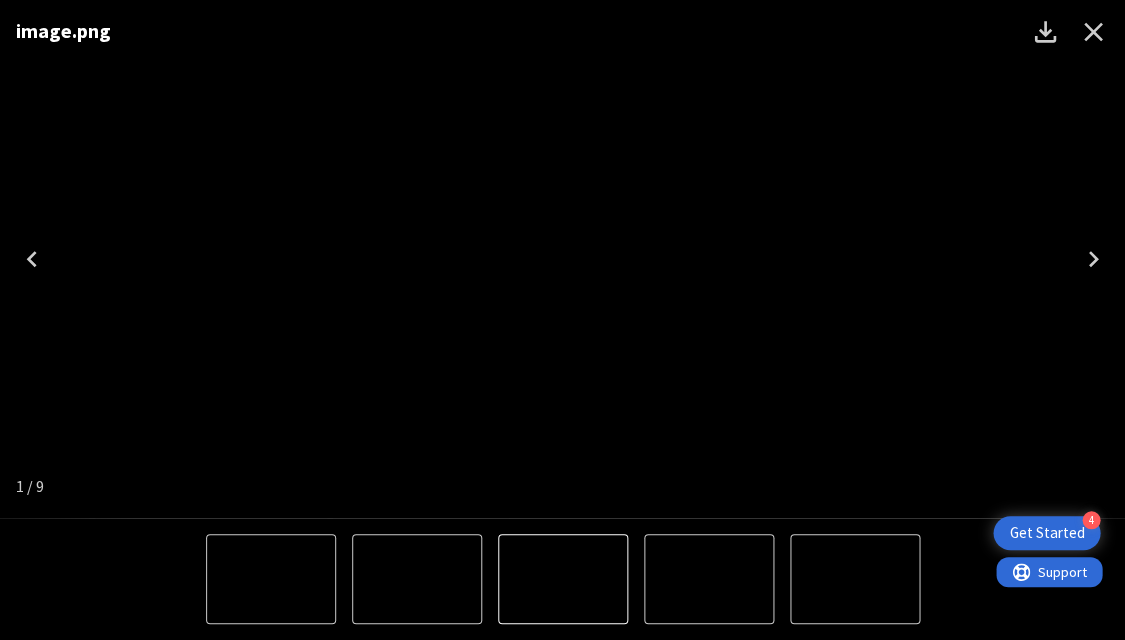 click 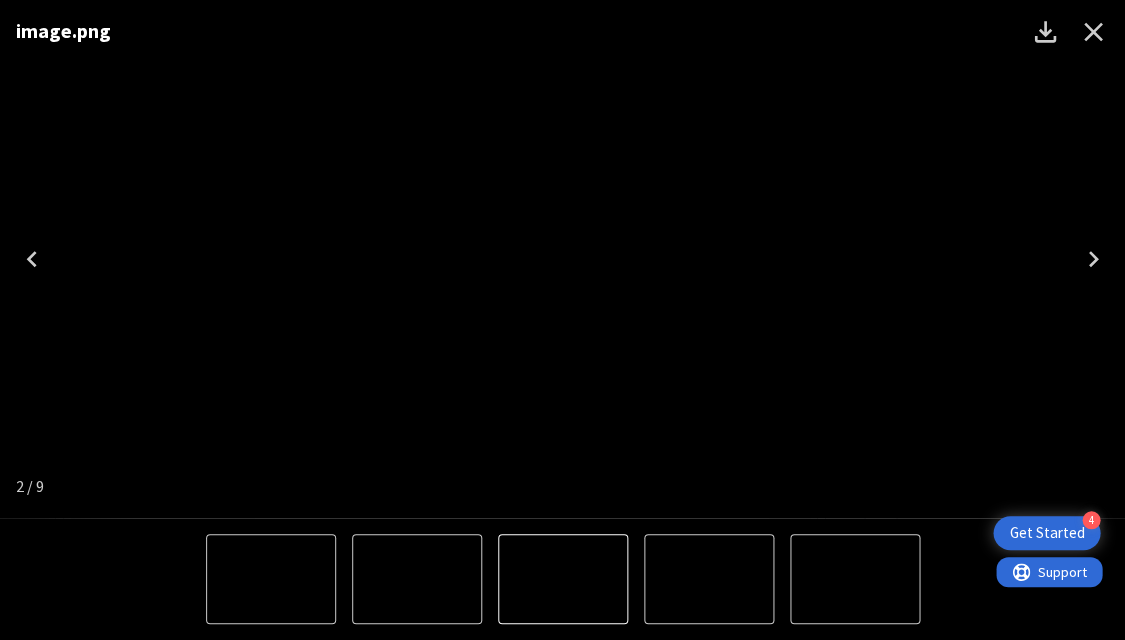 click 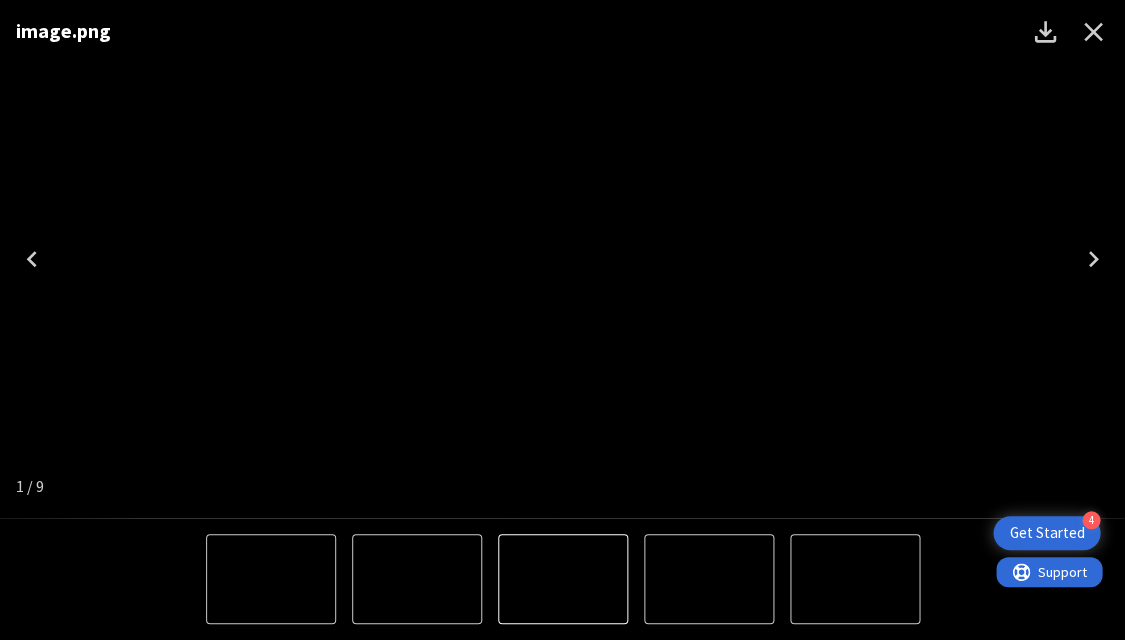 click 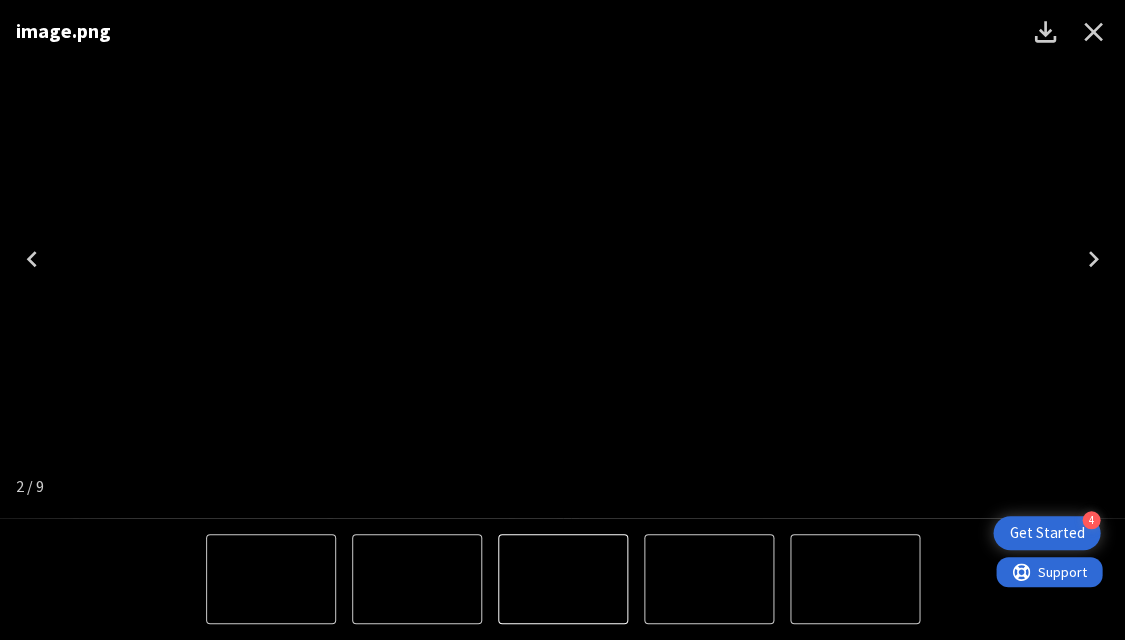 click 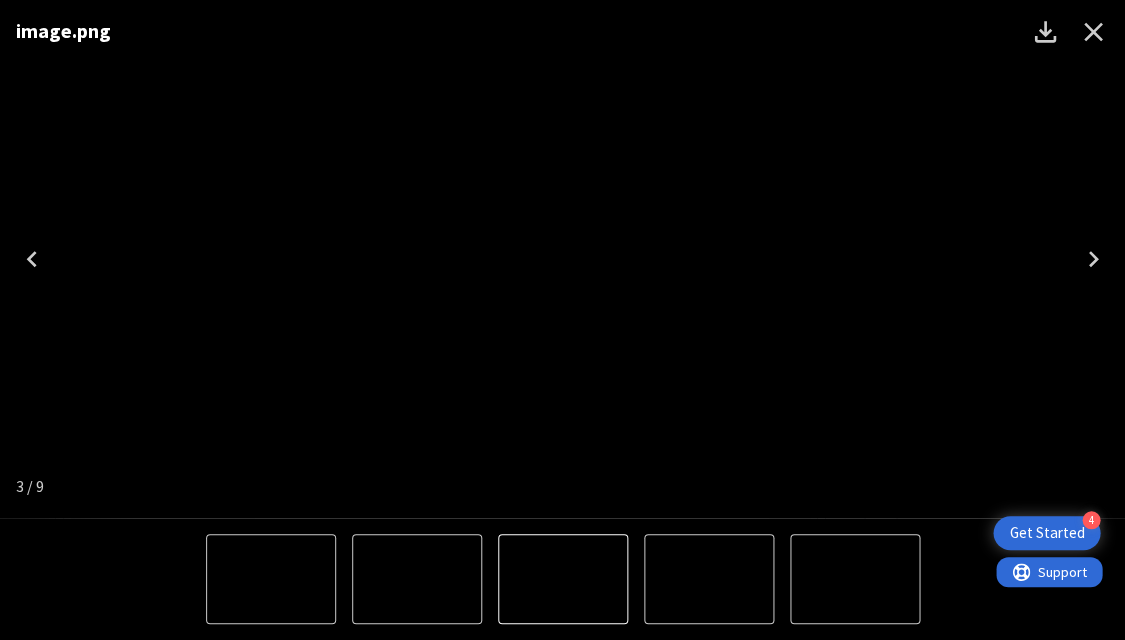 click 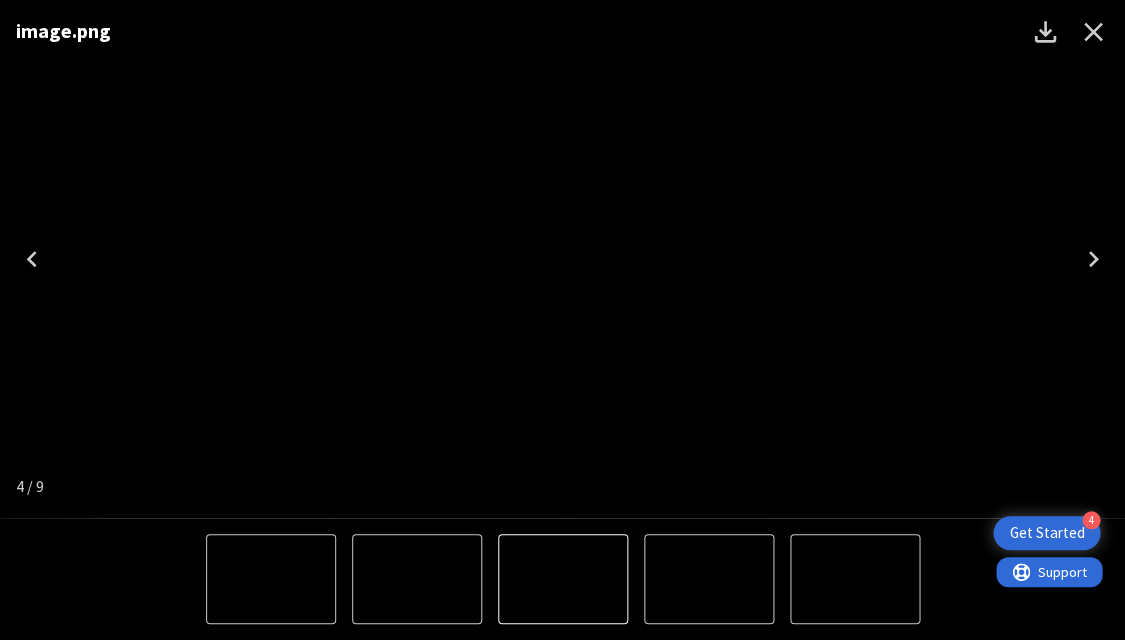 click 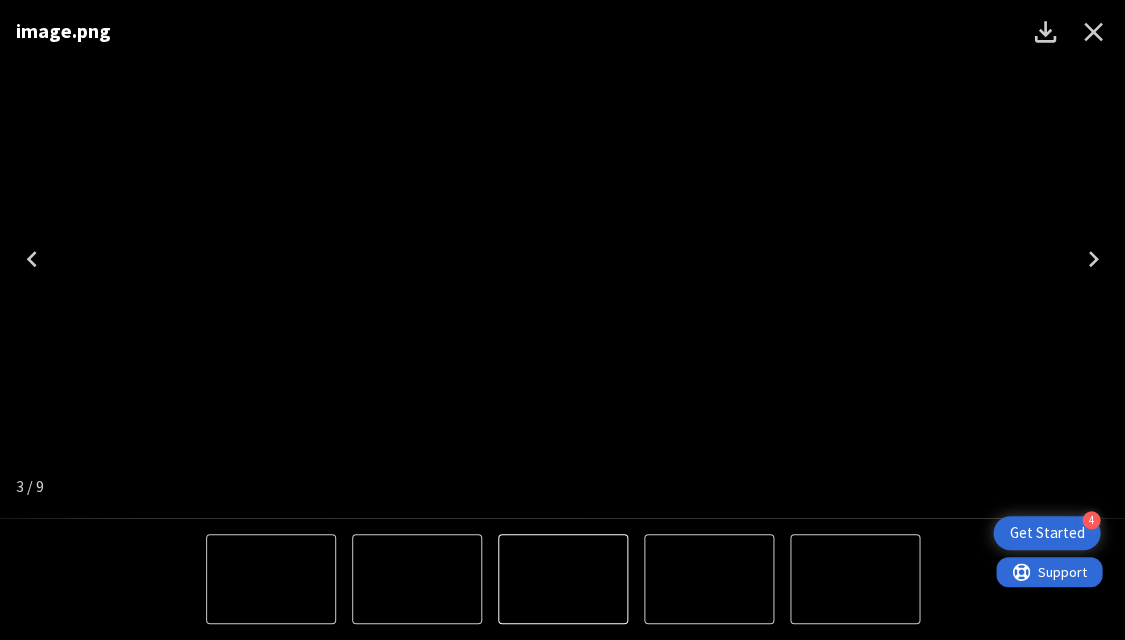 click 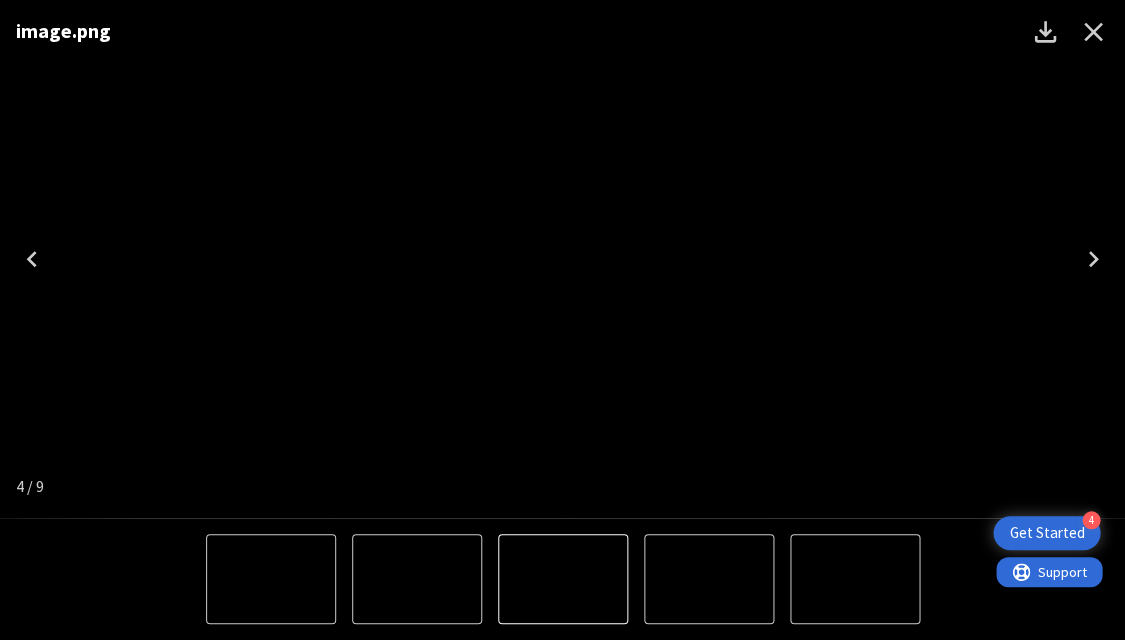 click 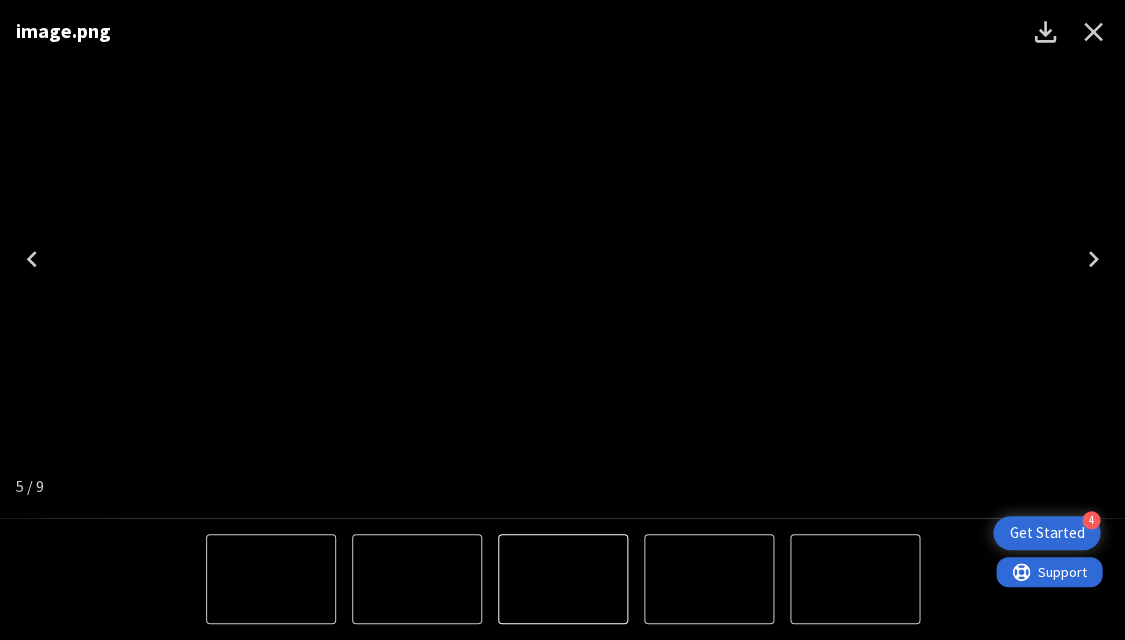 click 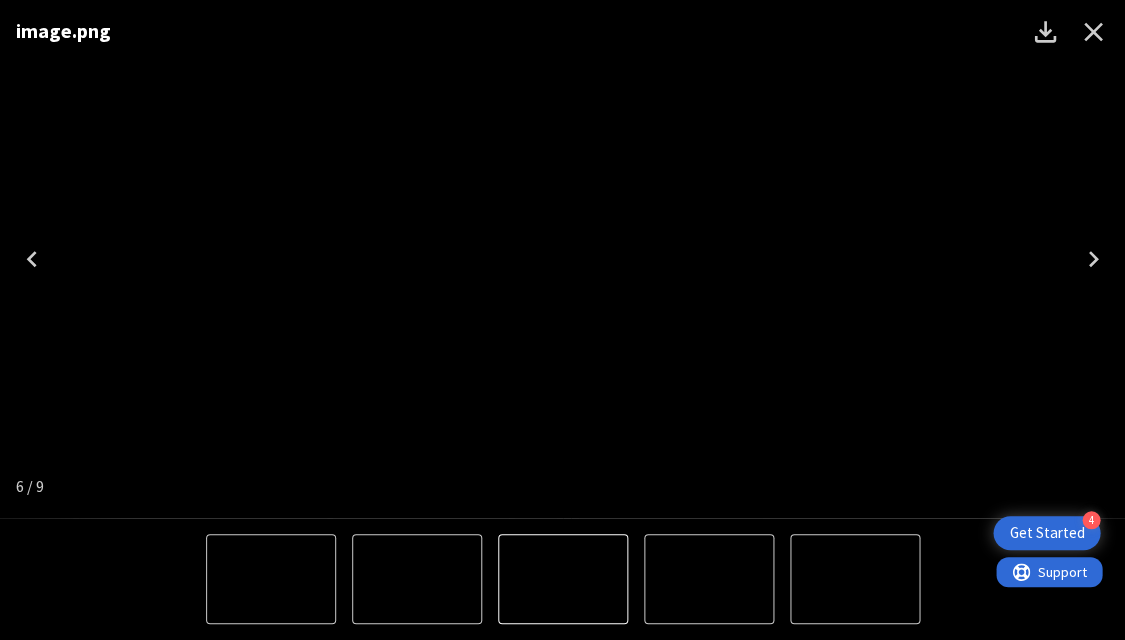 click 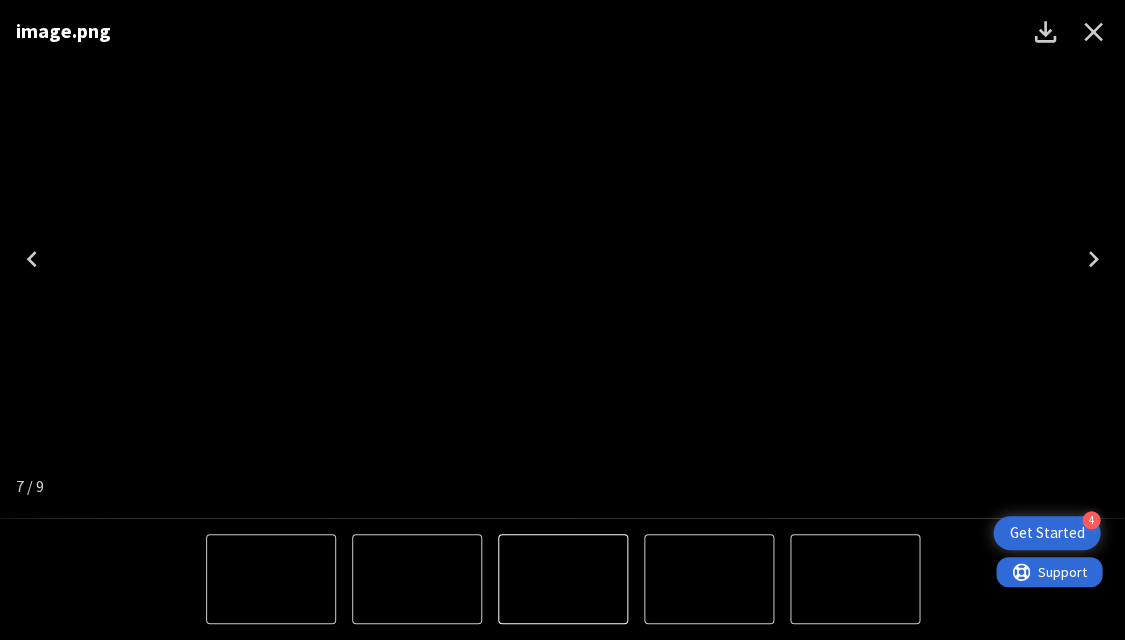 click 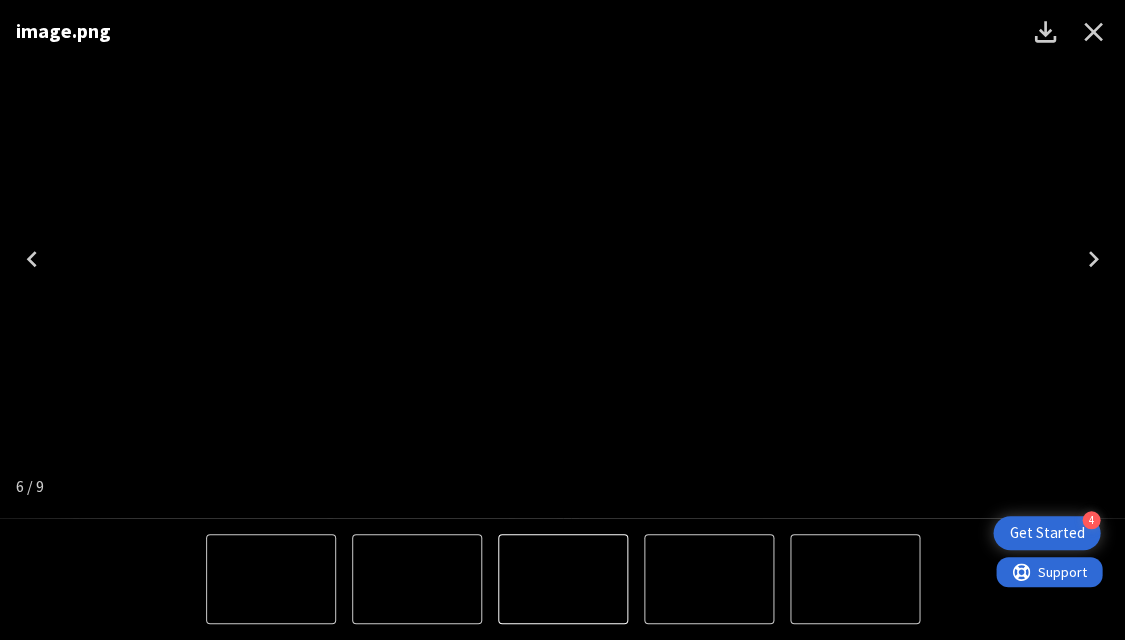 click 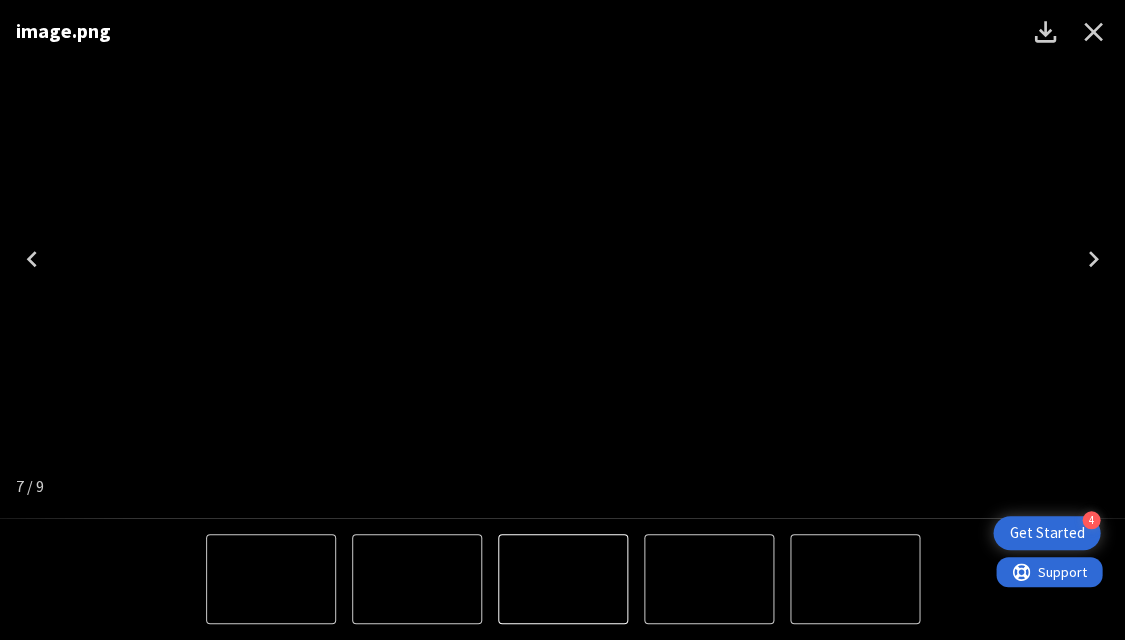 click 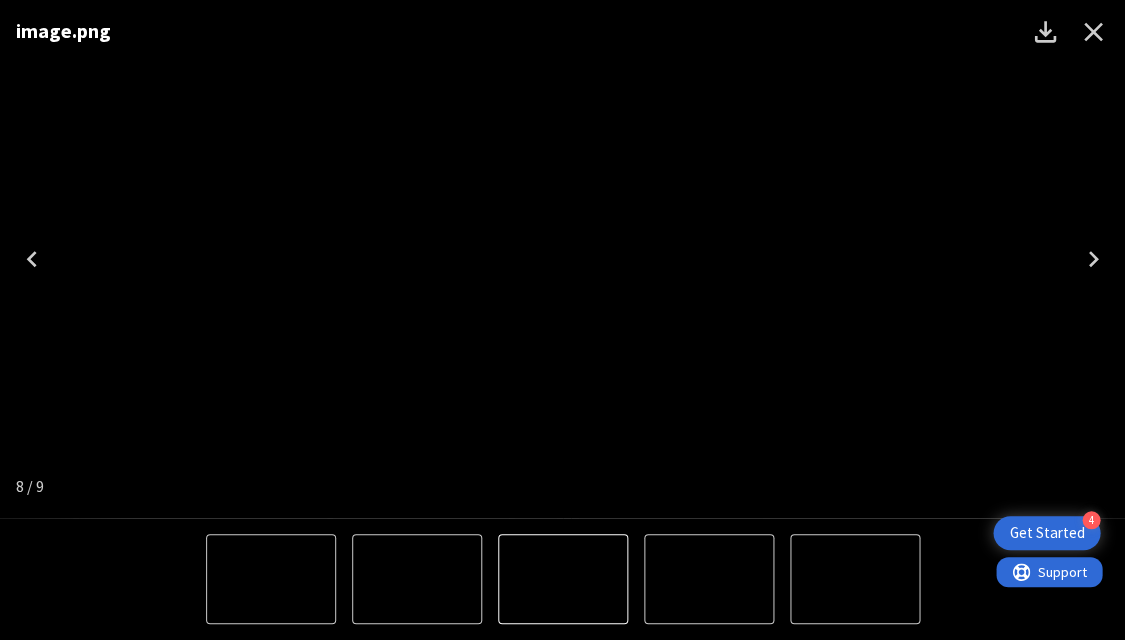 click 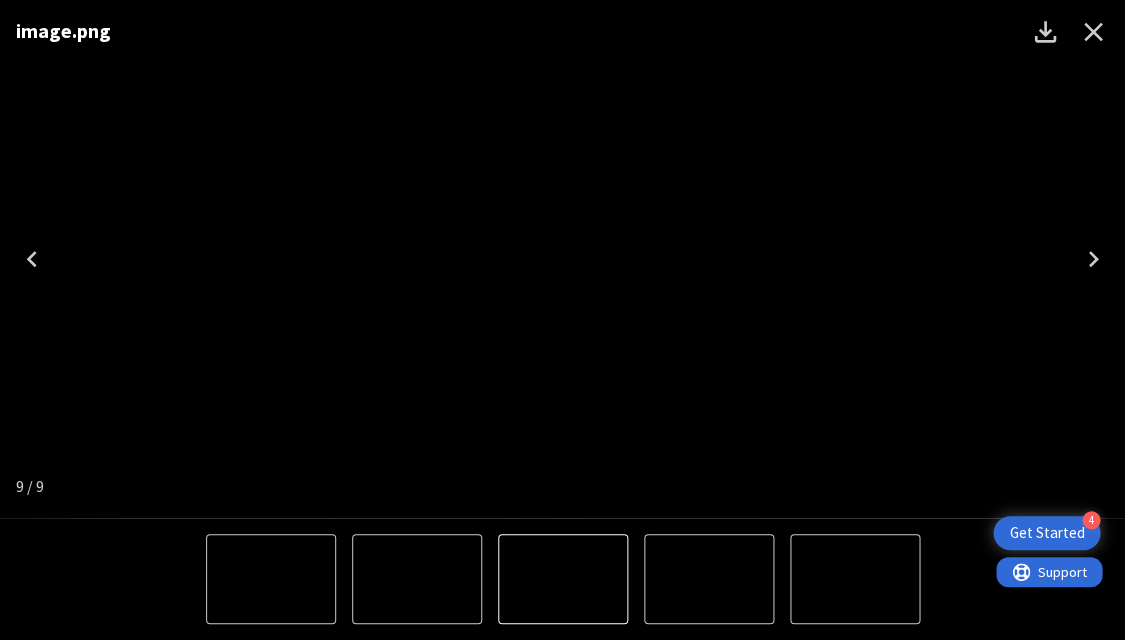 click 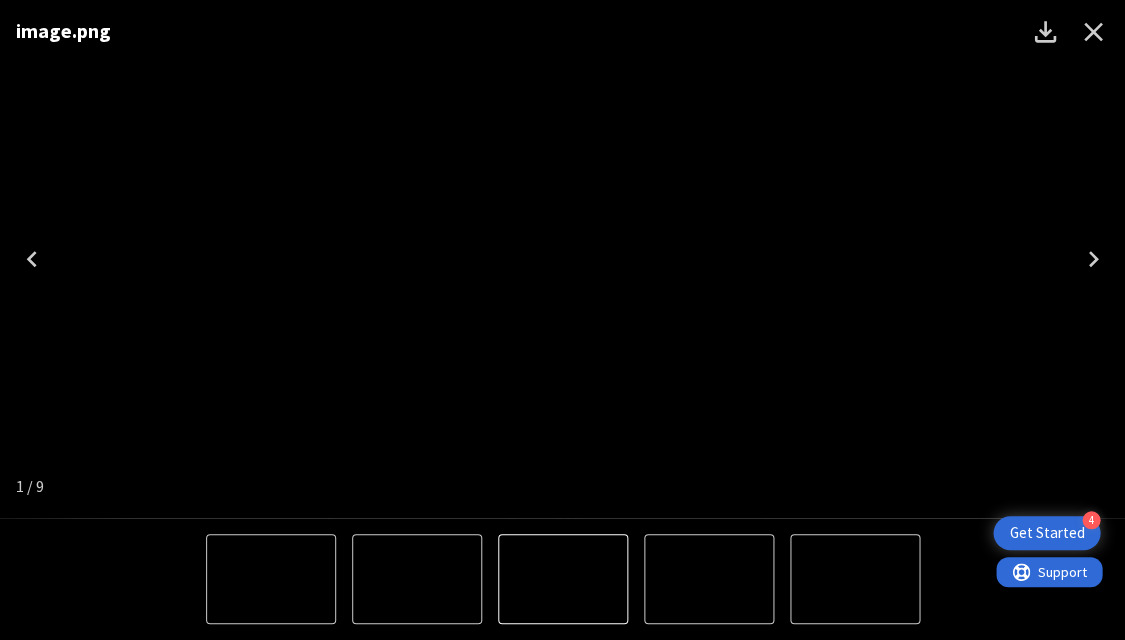click 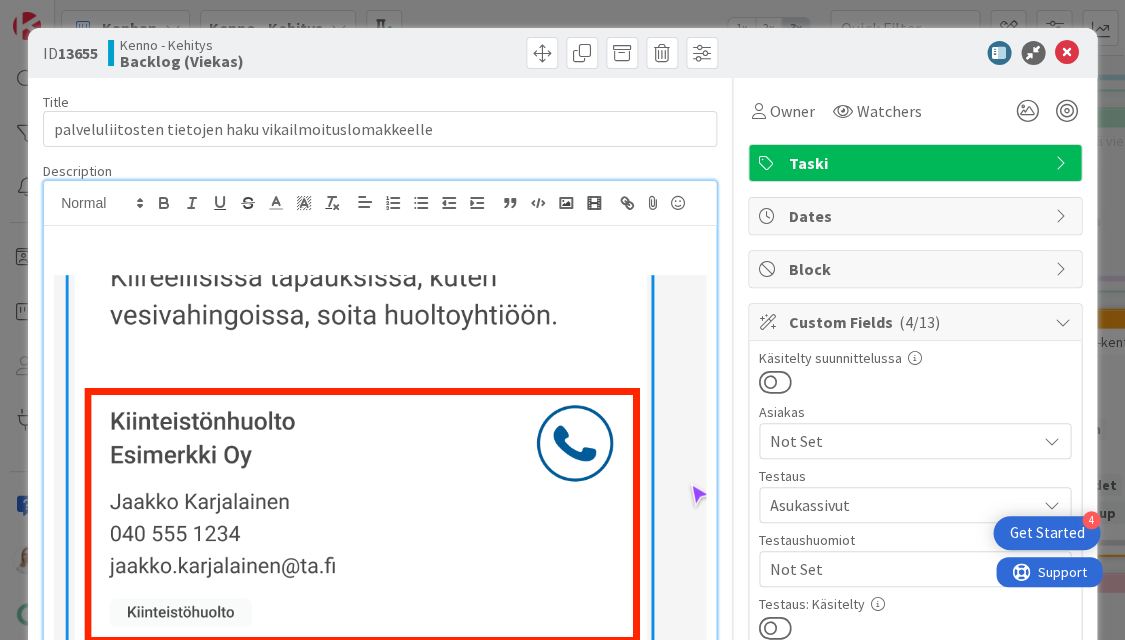 scroll, scrollTop: 0, scrollLeft: 0, axis: both 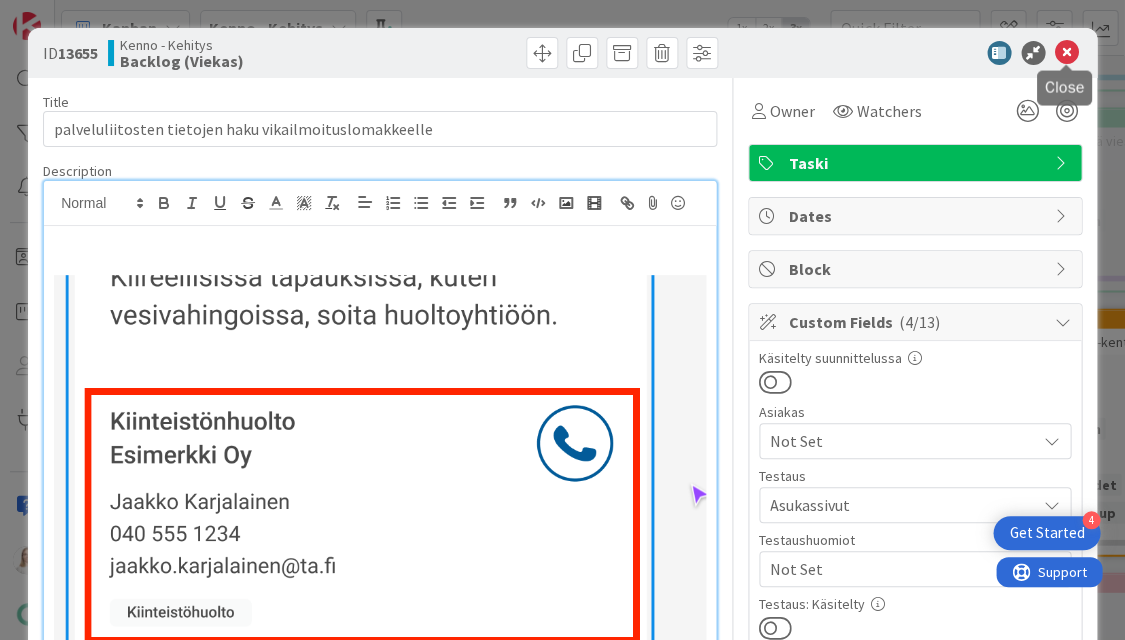 click at bounding box center (1067, 53) 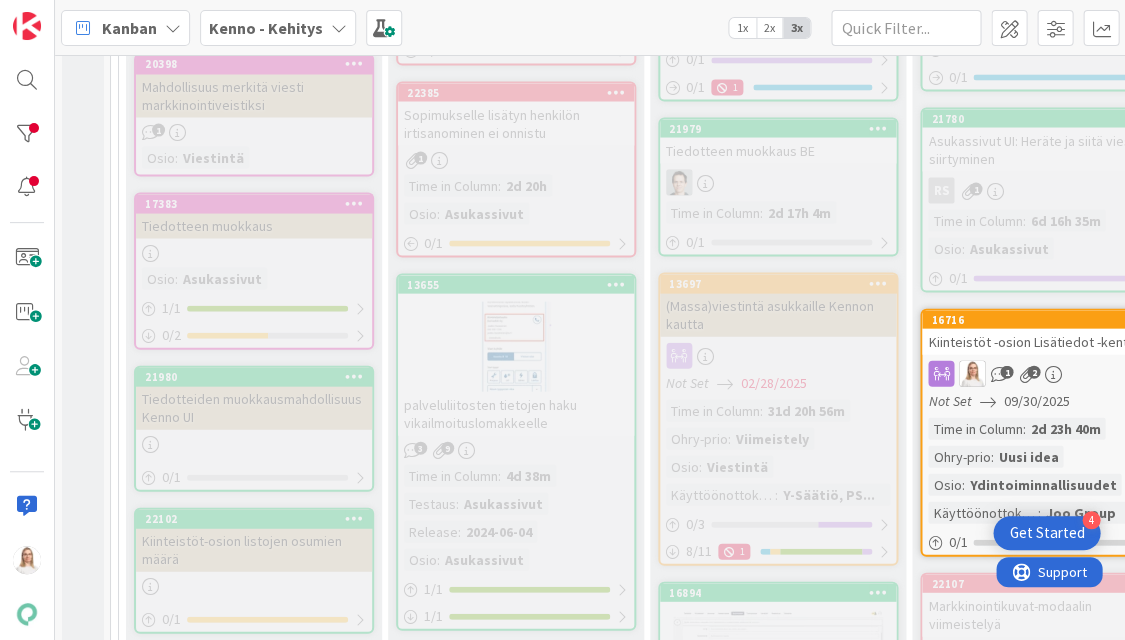 scroll, scrollTop: 0, scrollLeft: 0, axis: both 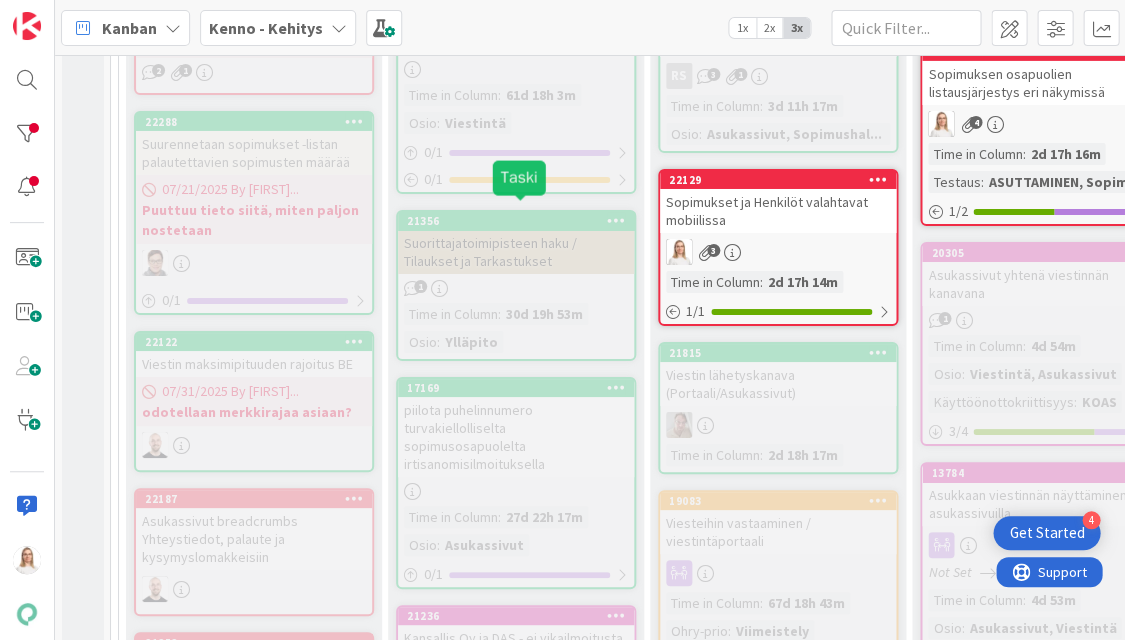 click on "21356" at bounding box center (520, 221) 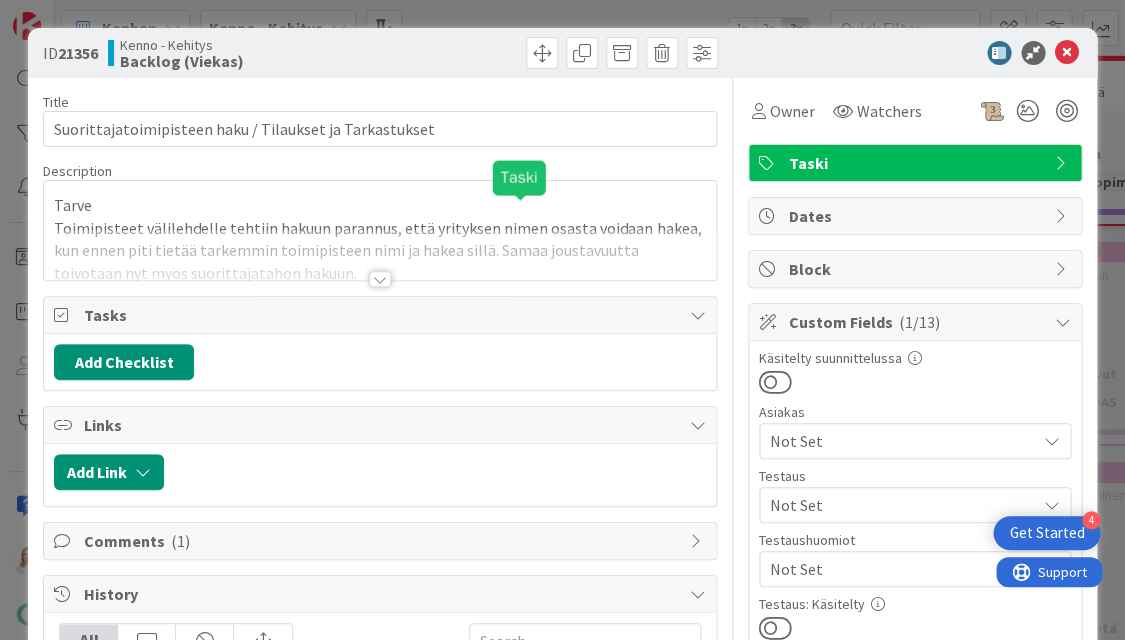 scroll, scrollTop: 0, scrollLeft: 0, axis: both 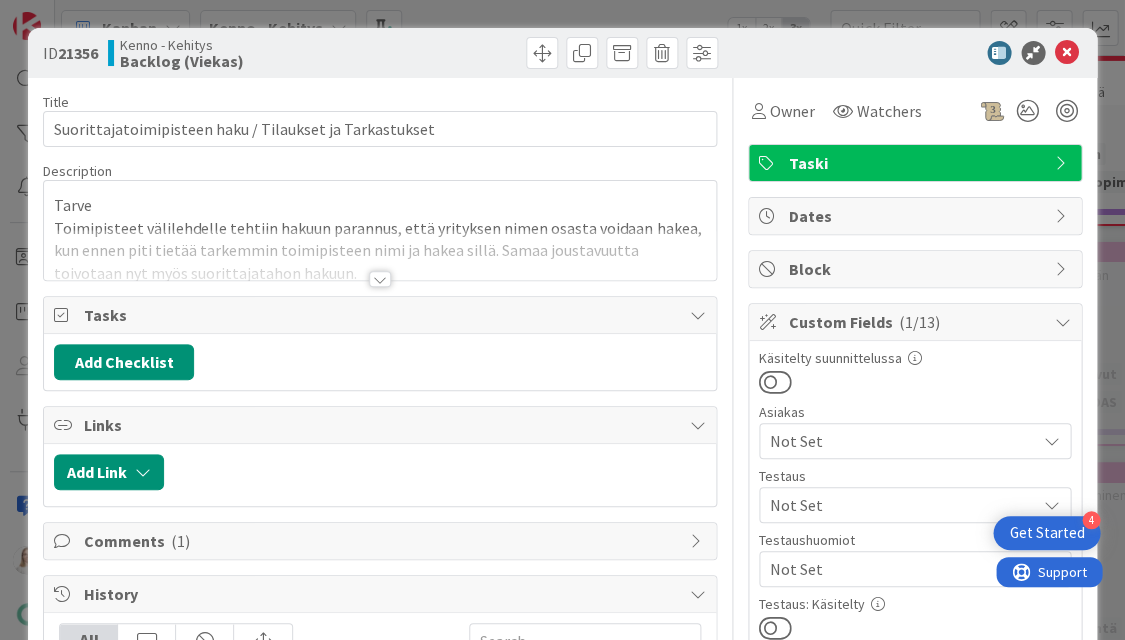 click at bounding box center [380, 279] 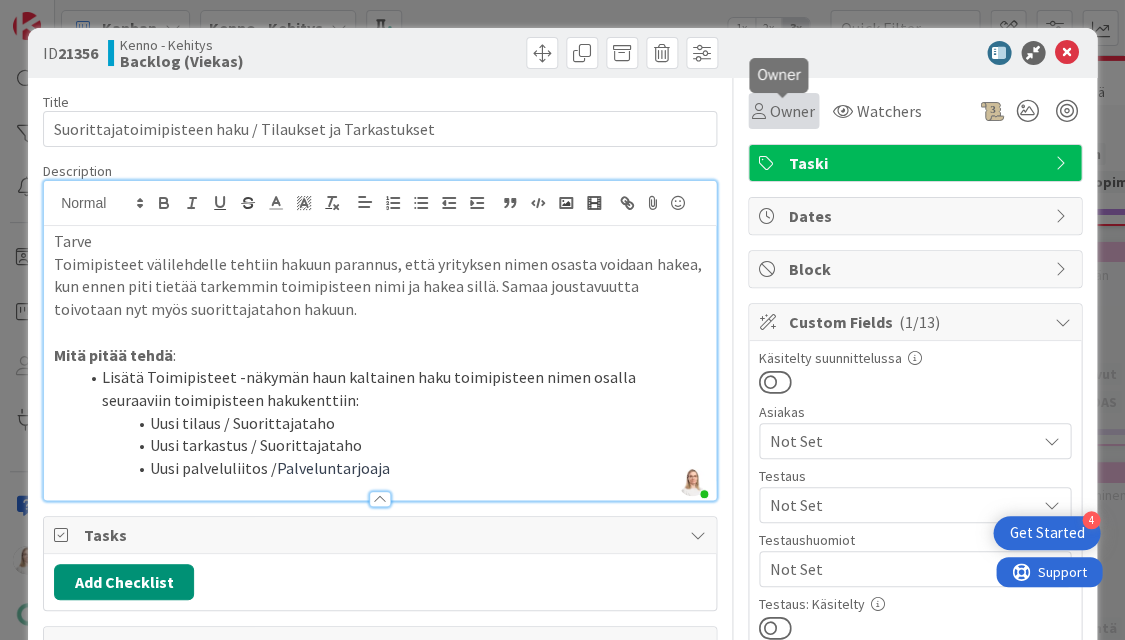 click on "Owner" at bounding box center [792, 111] 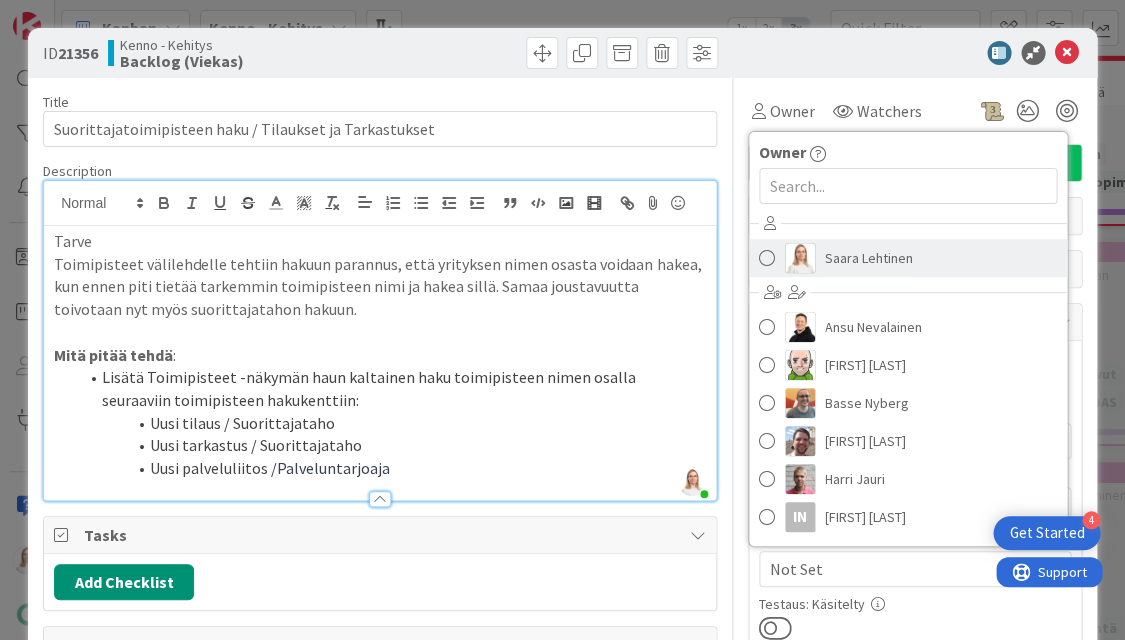 click on "Saara Lehtinen" at bounding box center (869, 258) 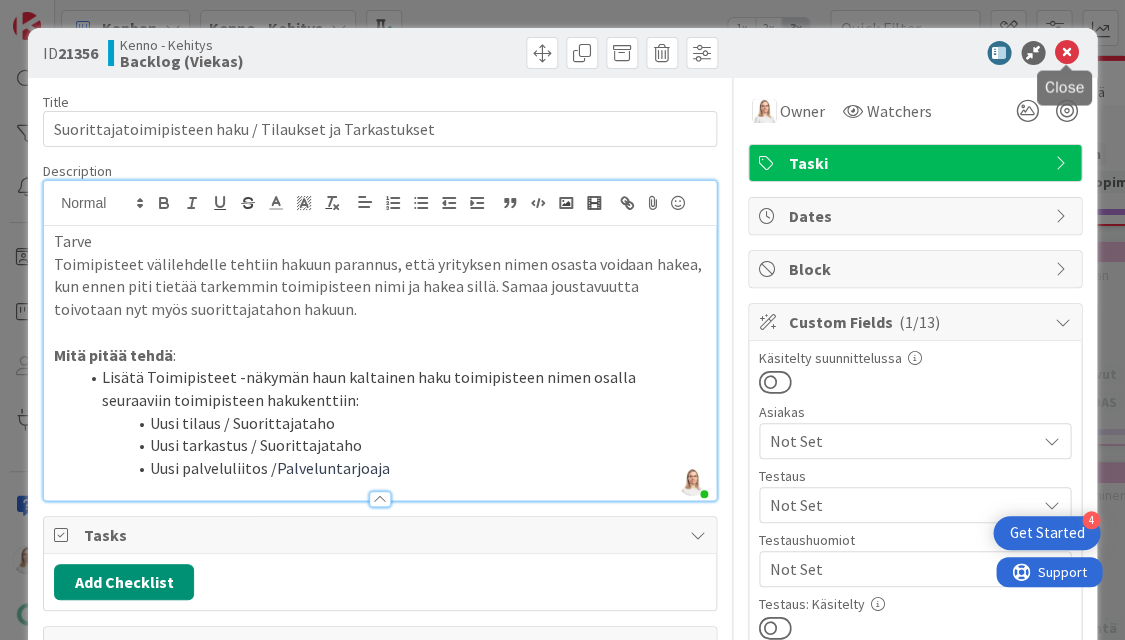 click at bounding box center [1067, 53] 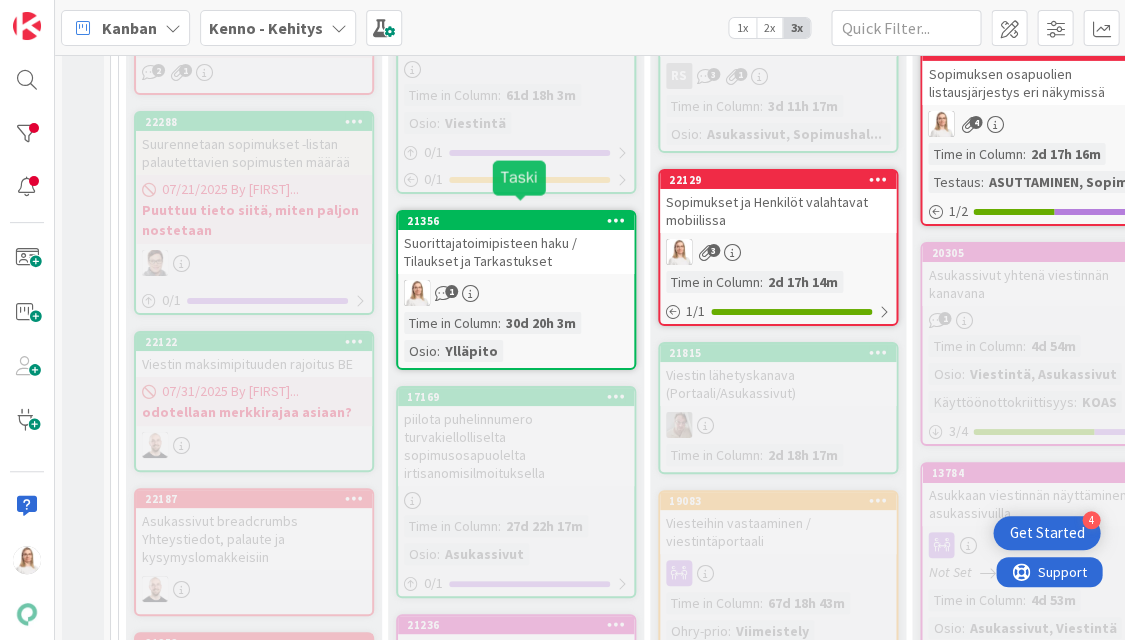 scroll, scrollTop: 0, scrollLeft: 0, axis: both 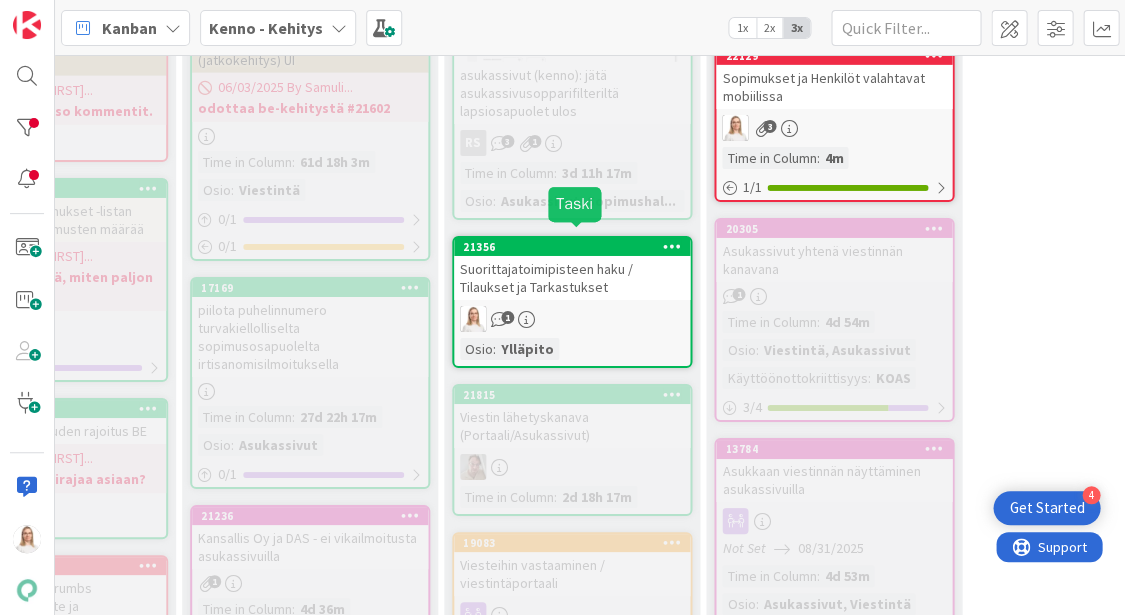 click on "21356" at bounding box center [576, 247] 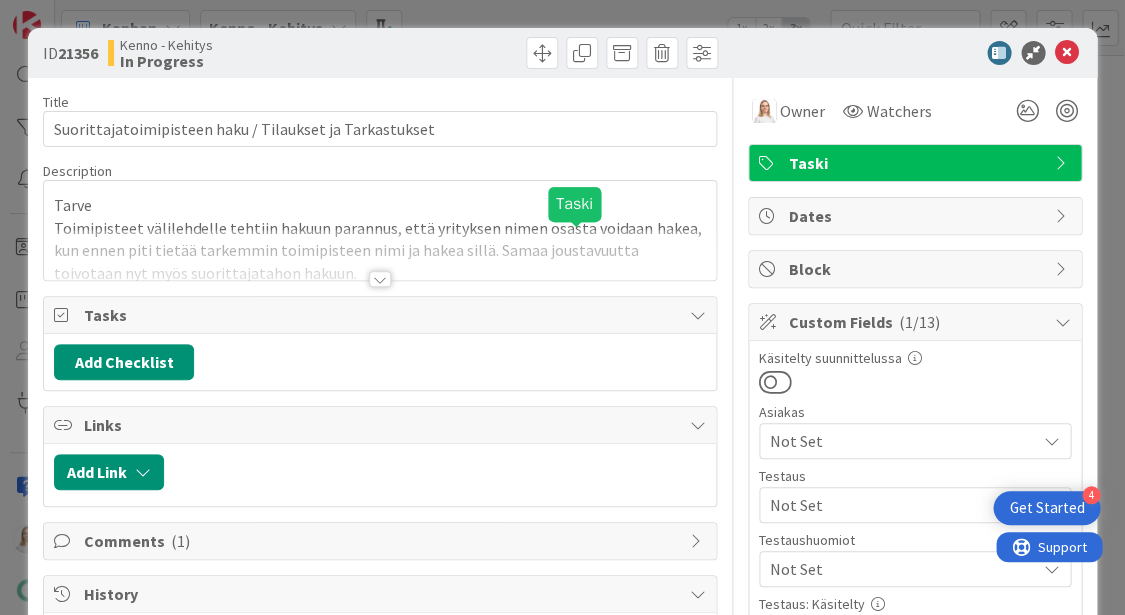 scroll, scrollTop: 0, scrollLeft: 0, axis: both 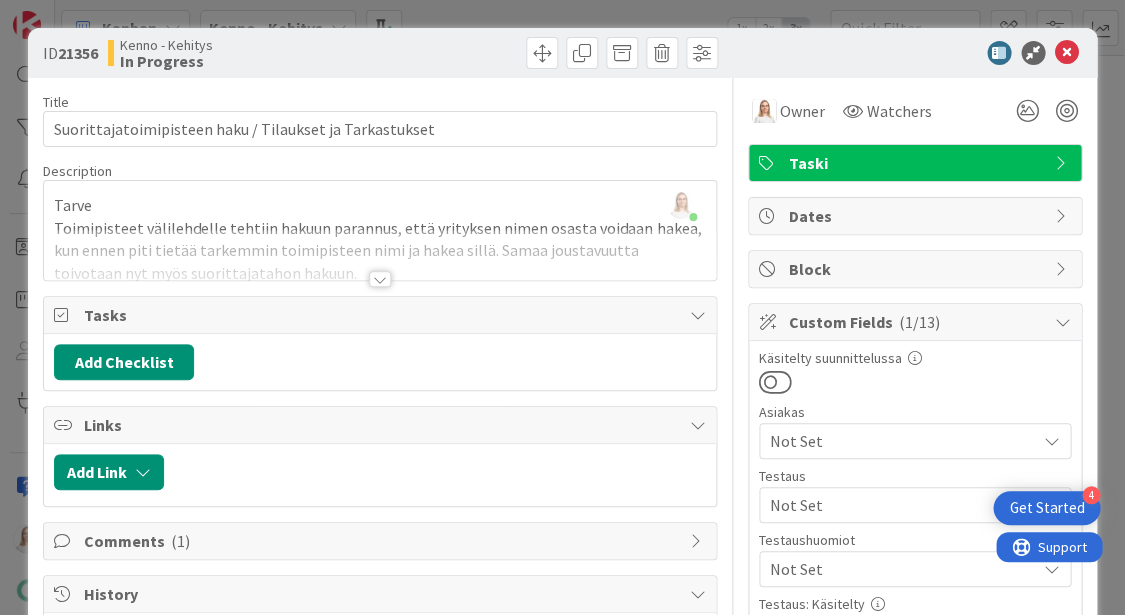 click at bounding box center (380, 279) 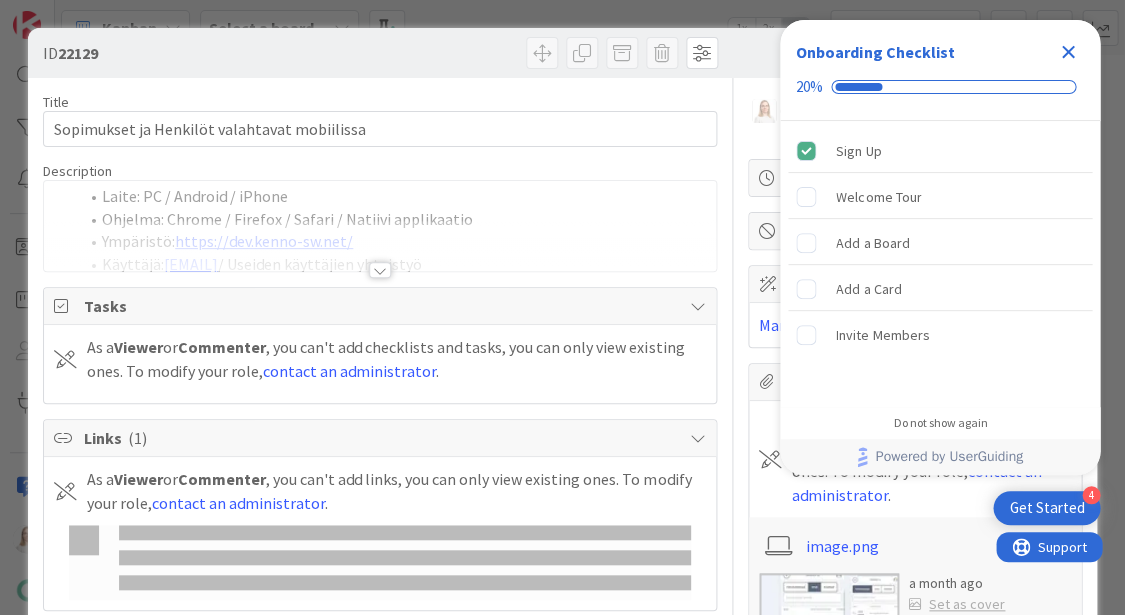 scroll, scrollTop: 0, scrollLeft: 0, axis: both 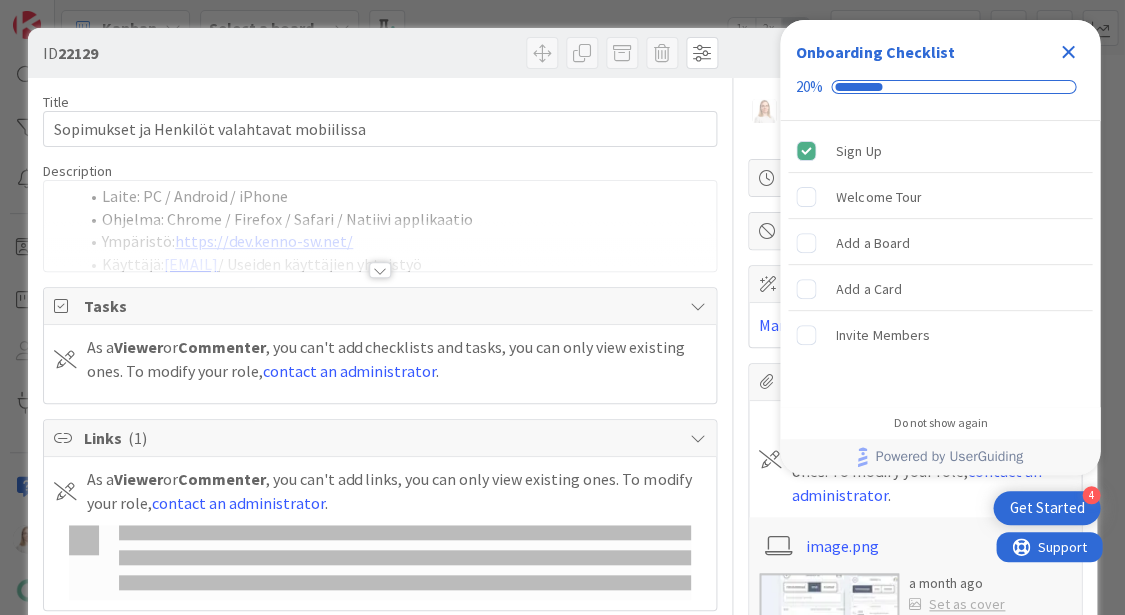 click 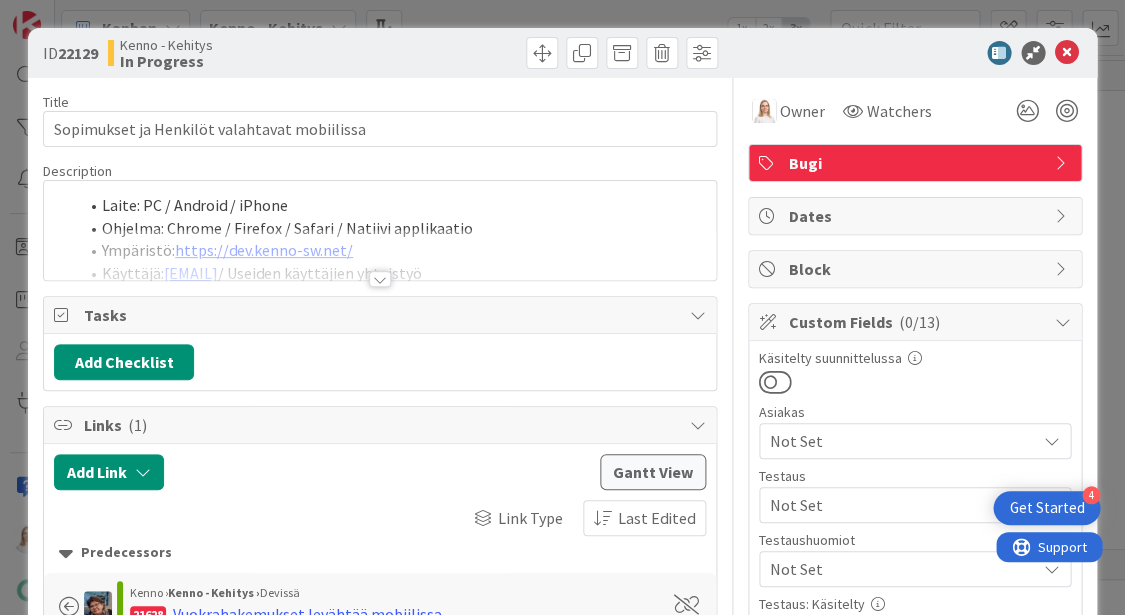 scroll, scrollTop: 0, scrollLeft: 0, axis: both 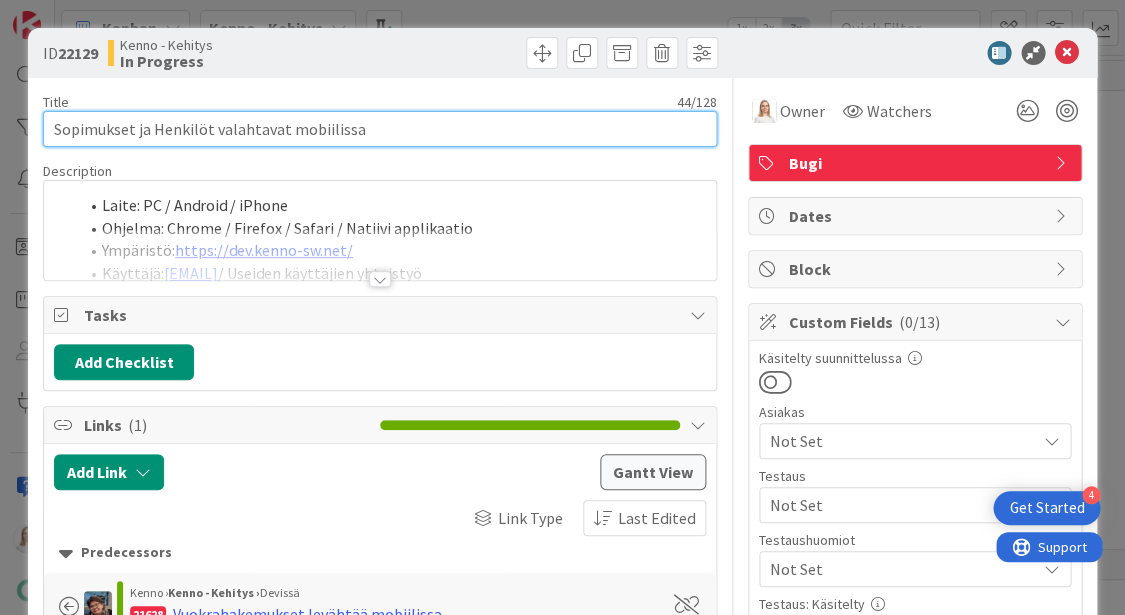 drag, startPoint x: 52, startPoint y: 130, endPoint x: 421, endPoint y: 131, distance: 369.00134 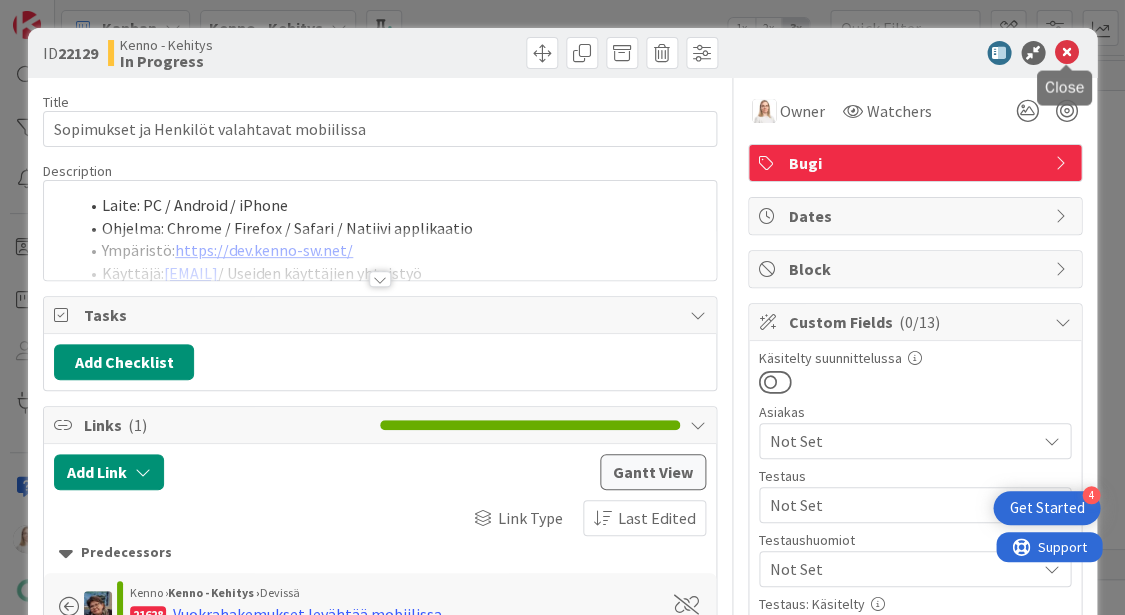 click at bounding box center [1067, 53] 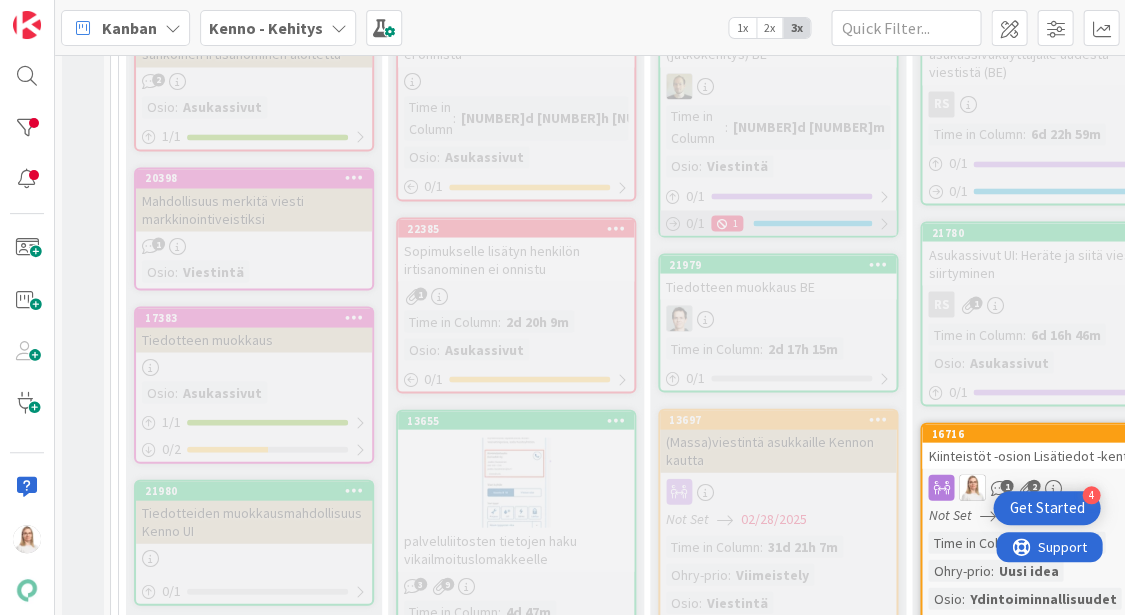 scroll, scrollTop: 888, scrollLeft: 0, axis: vertical 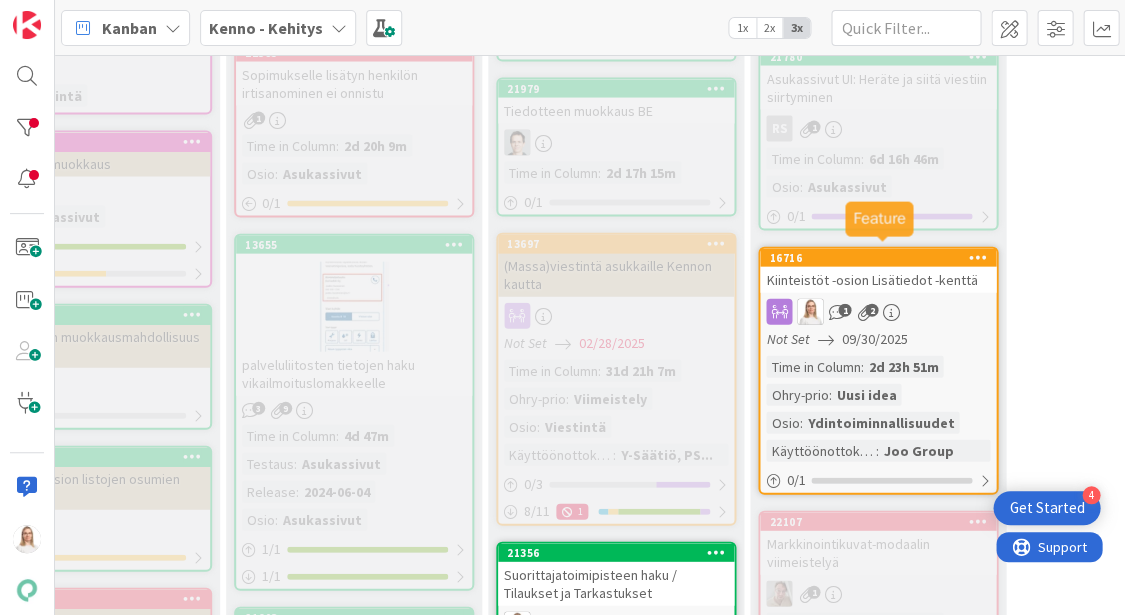 click on "16716" at bounding box center [882, 257] 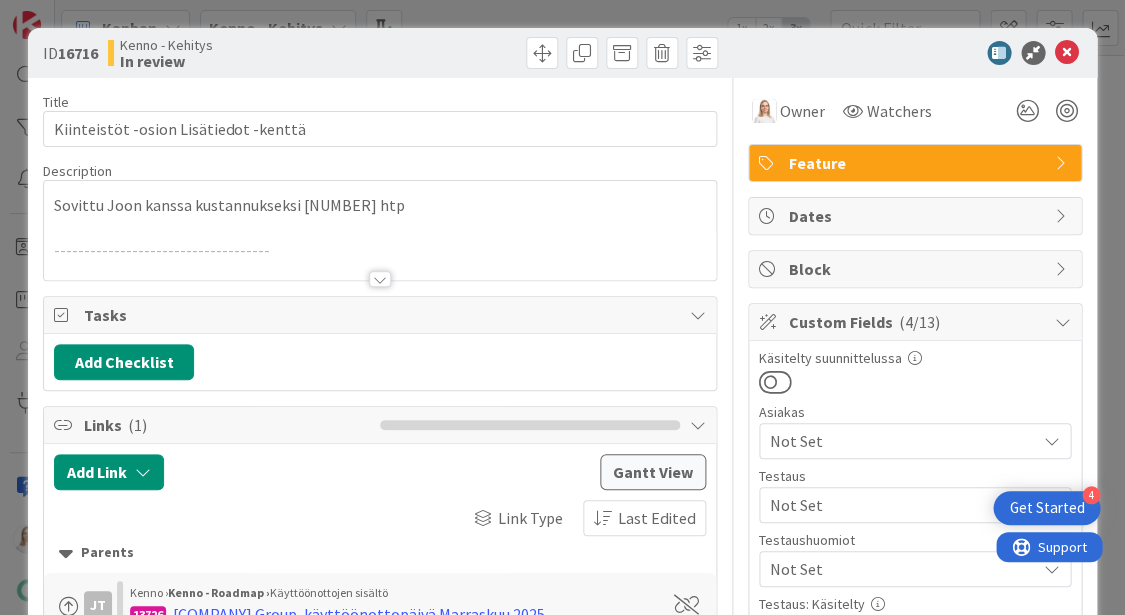 scroll, scrollTop: 0, scrollLeft: 0, axis: both 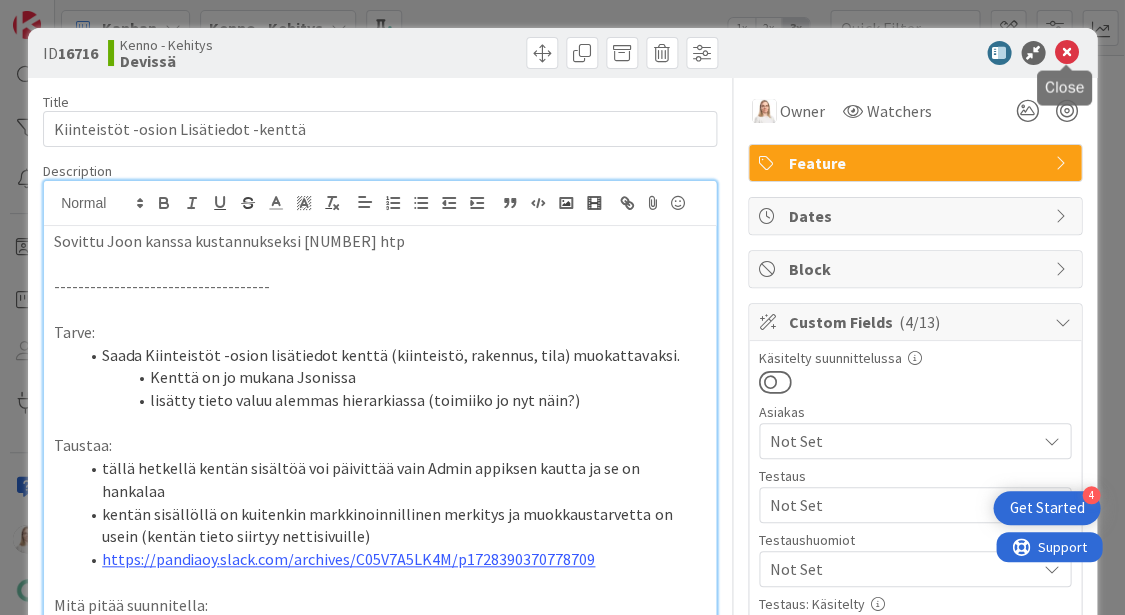 click at bounding box center (1067, 53) 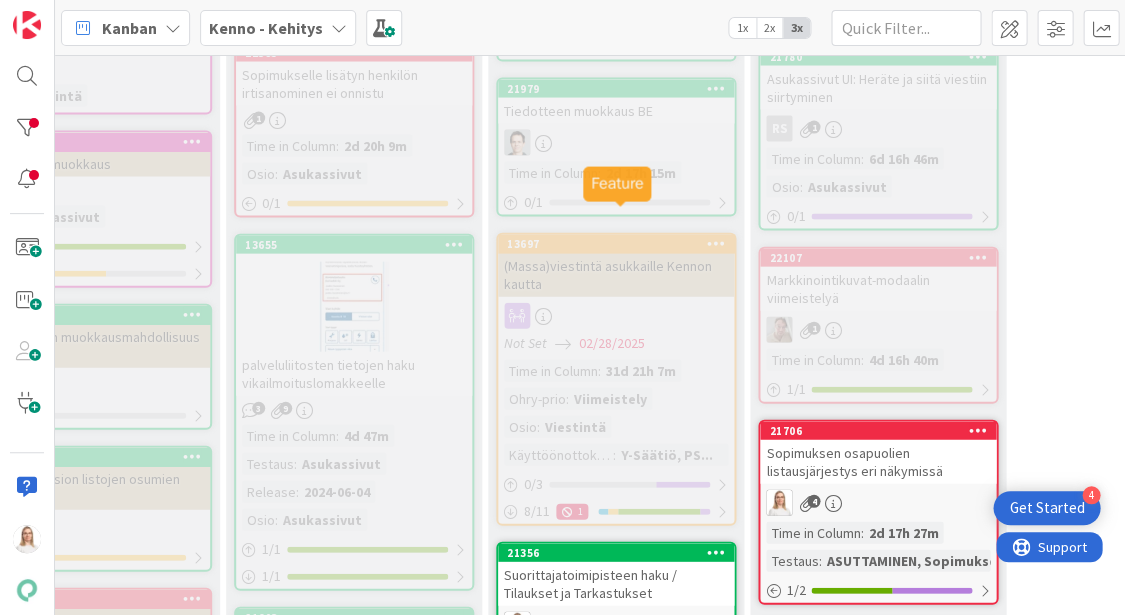 scroll, scrollTop: 0, scrollLeft: 0, axis: both 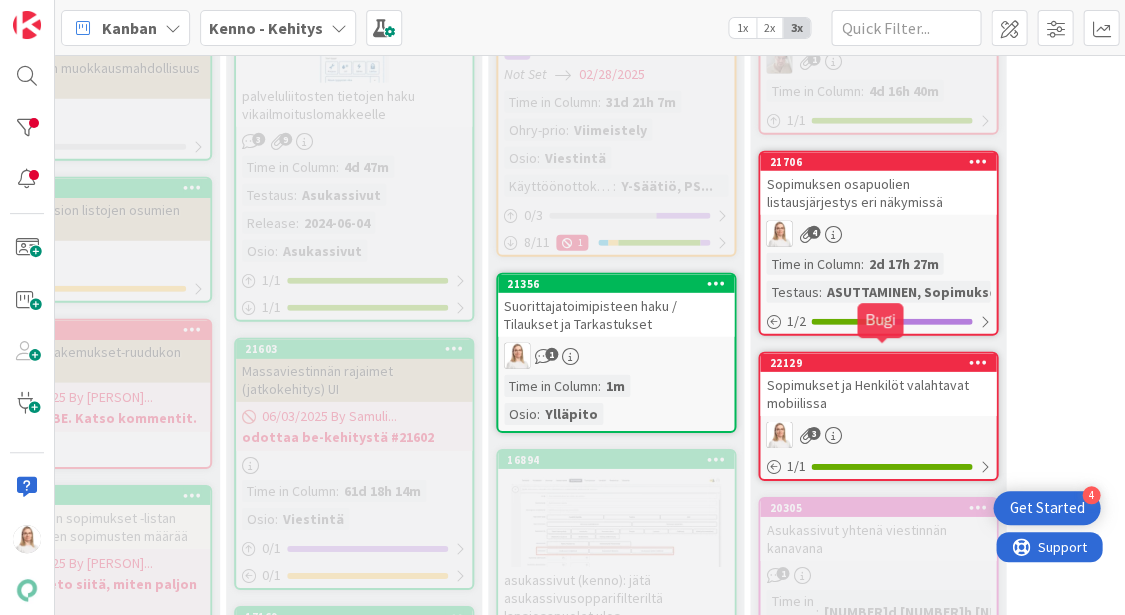 click on "22129" at bounding box center [882, 363] 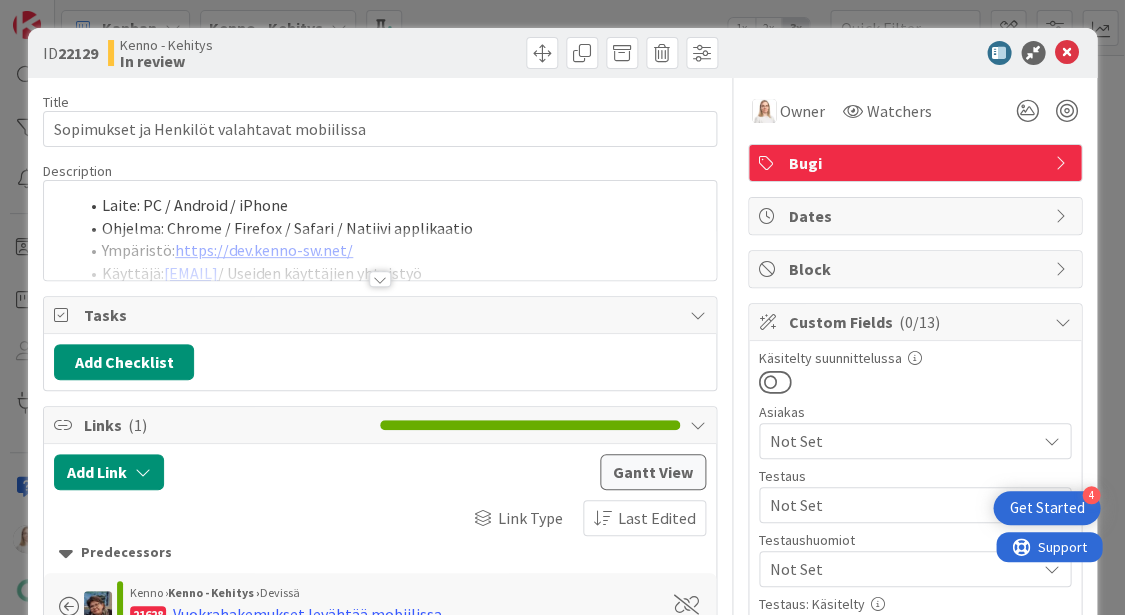 scroll, scrollTop: 0, scrollLeft: 0, axis: both 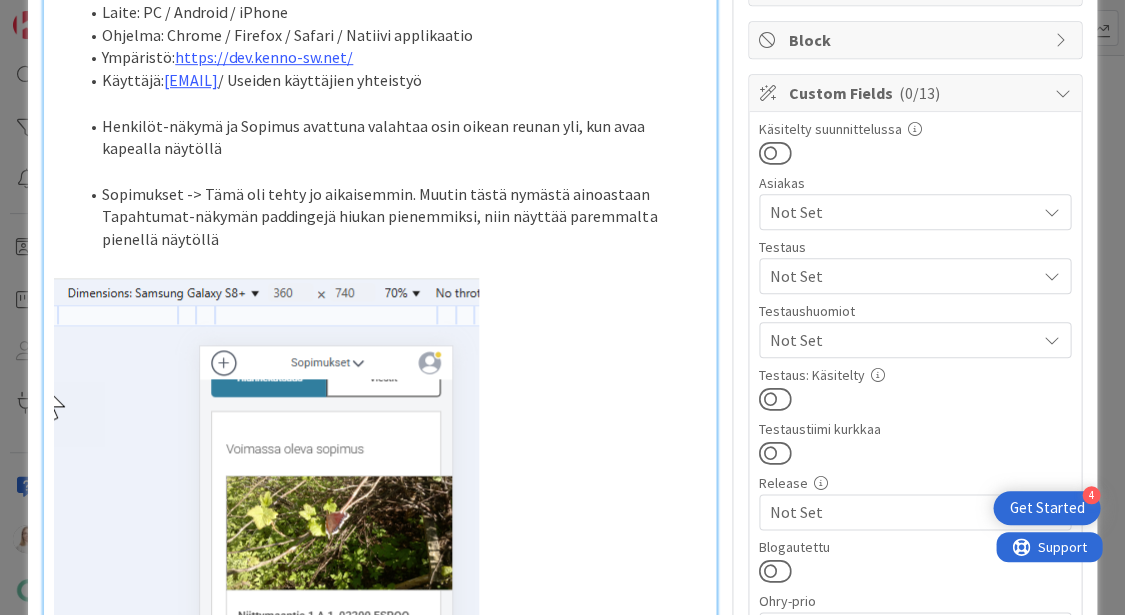 click on "Sopimukset -> Tämä oli tehty jo aikaisemmin. Muutin tästä nymästä ainoastaan Tapahtumat-näkymän paddingejä hiukan pienemmiksi, niin näyttää paremmalta pienellä näytöllä" at bounding box center (392, 217) 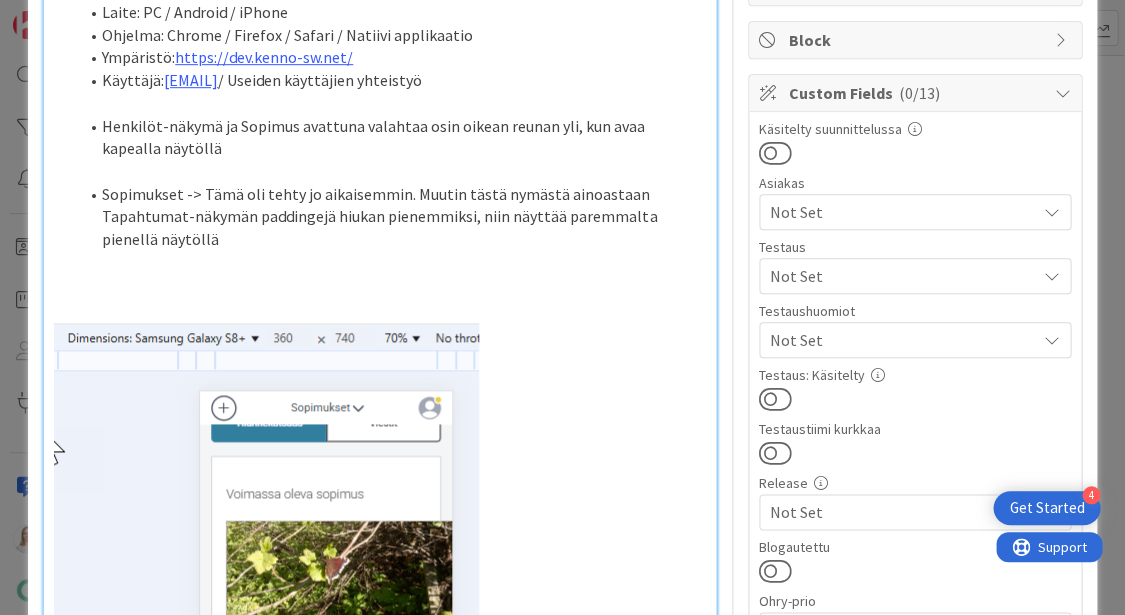 type 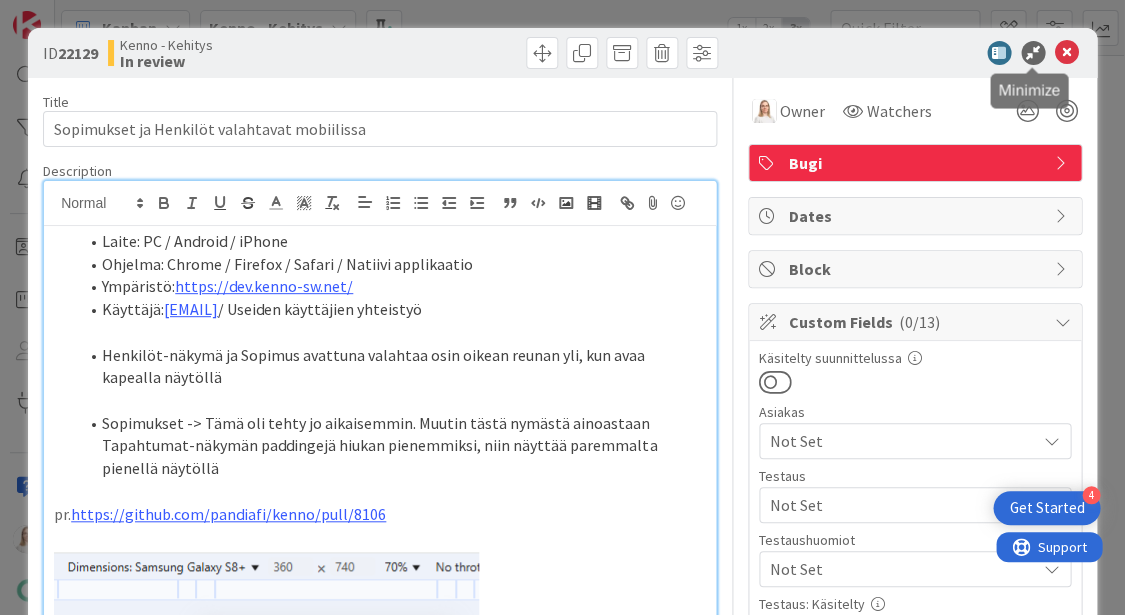 scroll, scrollTop: 0, scrollLeft: 0, axis: both 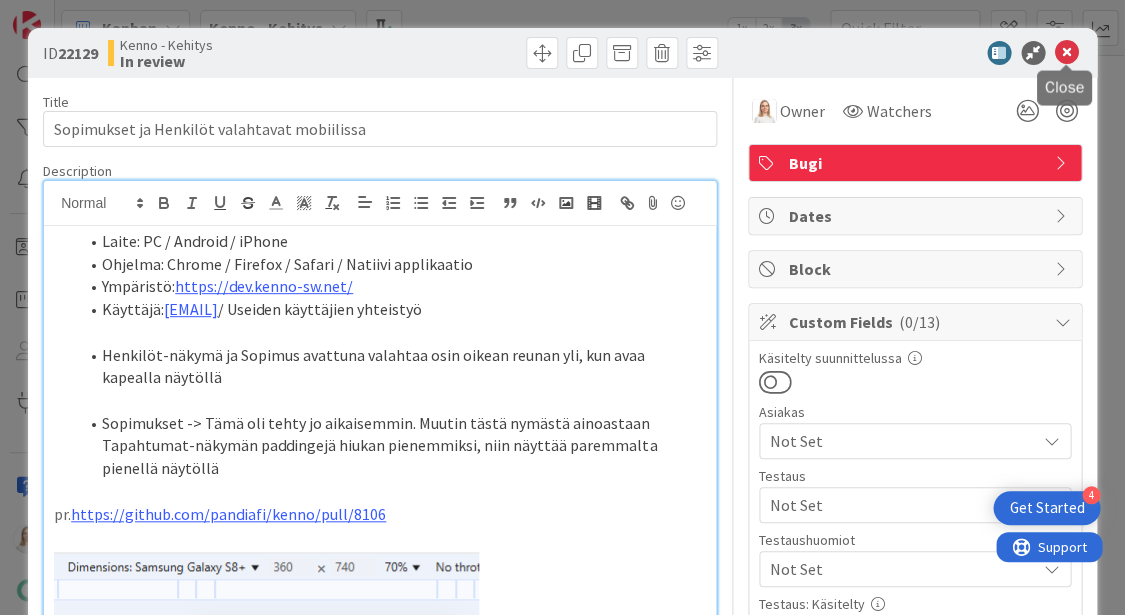 click at bounding box center [1067, 53] 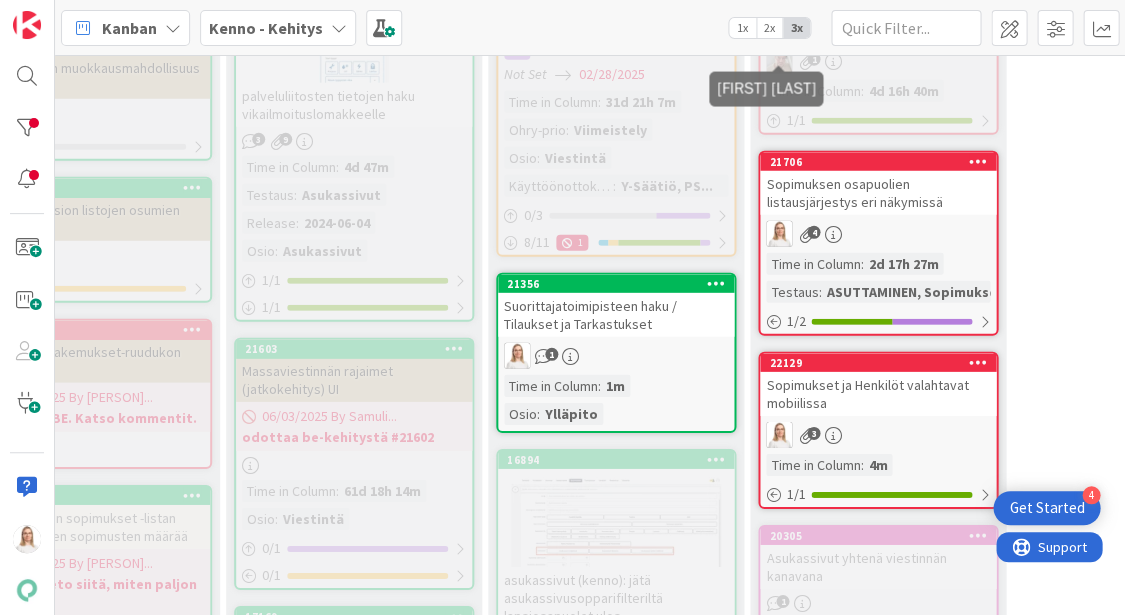 scroll, scrollTop: 0, scrollLeft: 0, axis: both 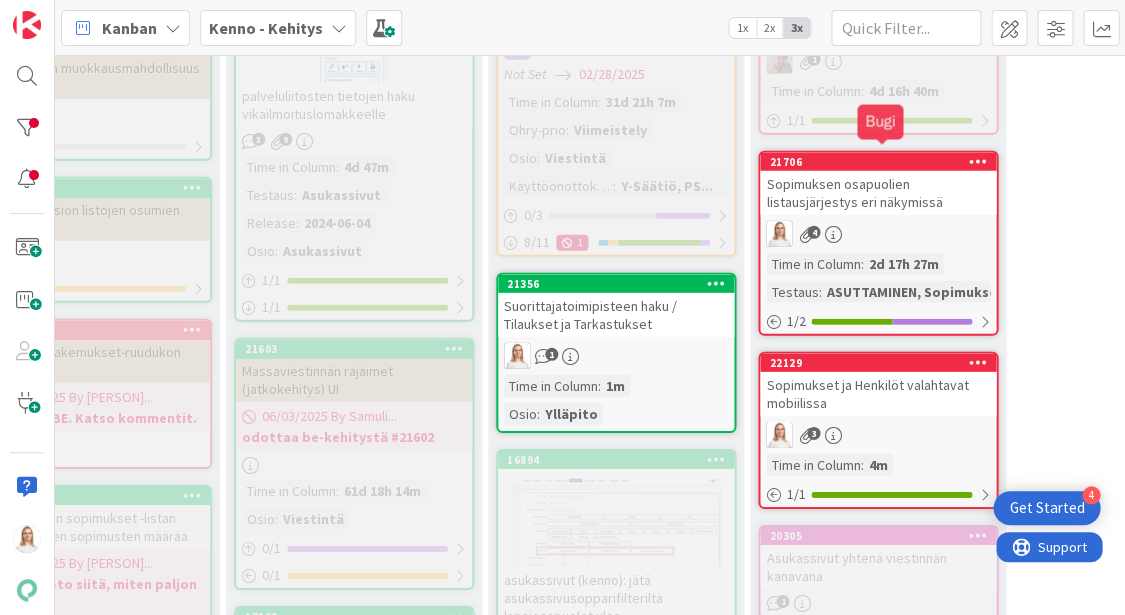 click on "21706" at bounding box center (882, 162) 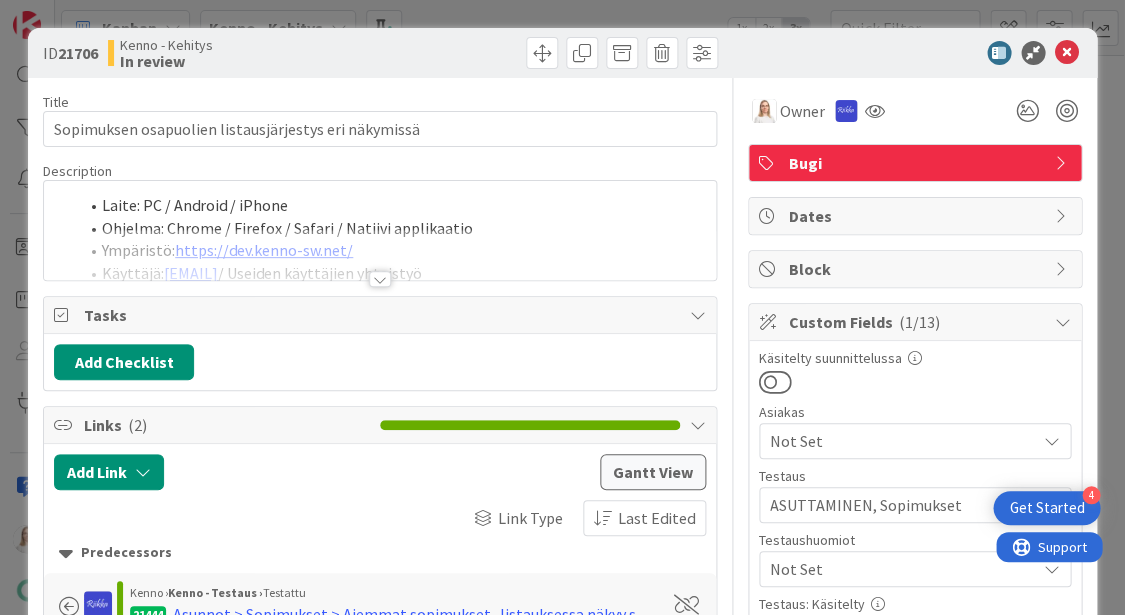 scroll, scrollTop: 0, scrollLeft: 0, axis: both 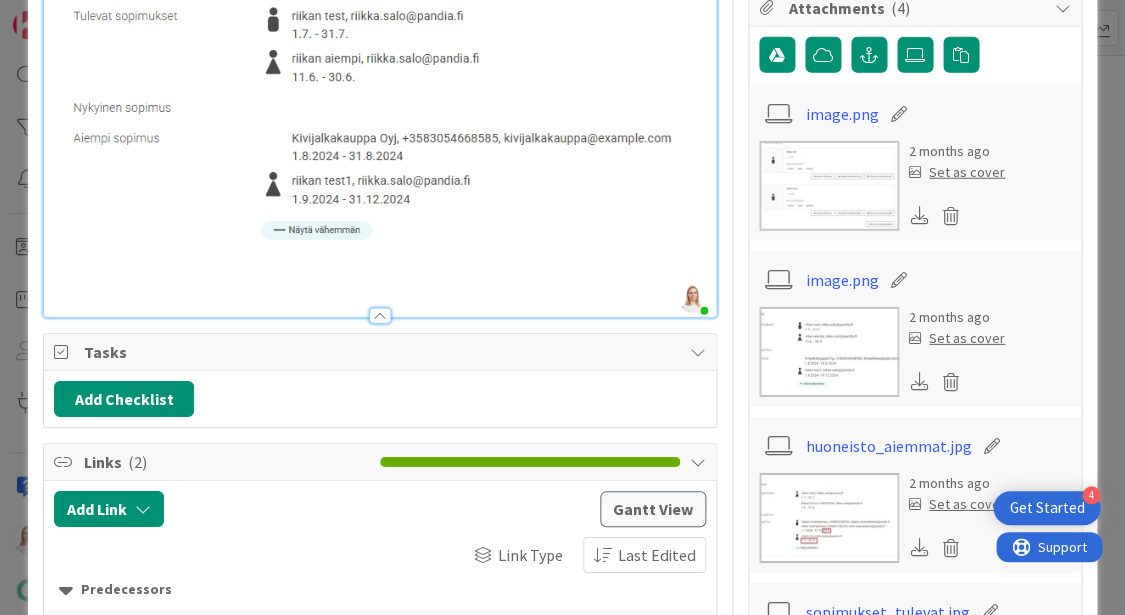 click at bounding box center (380, 285) 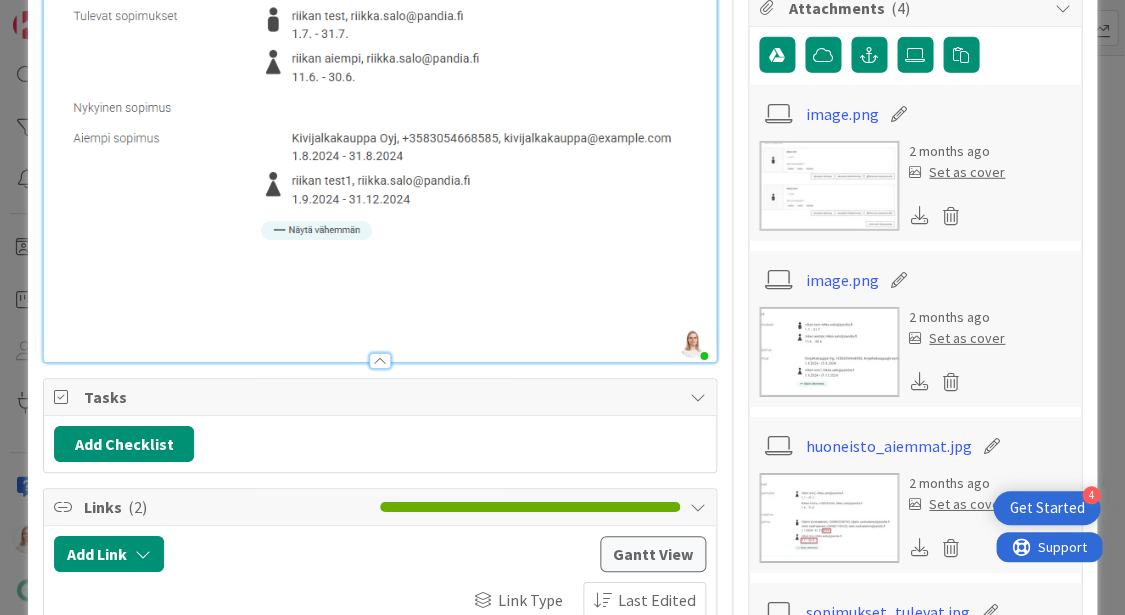 type 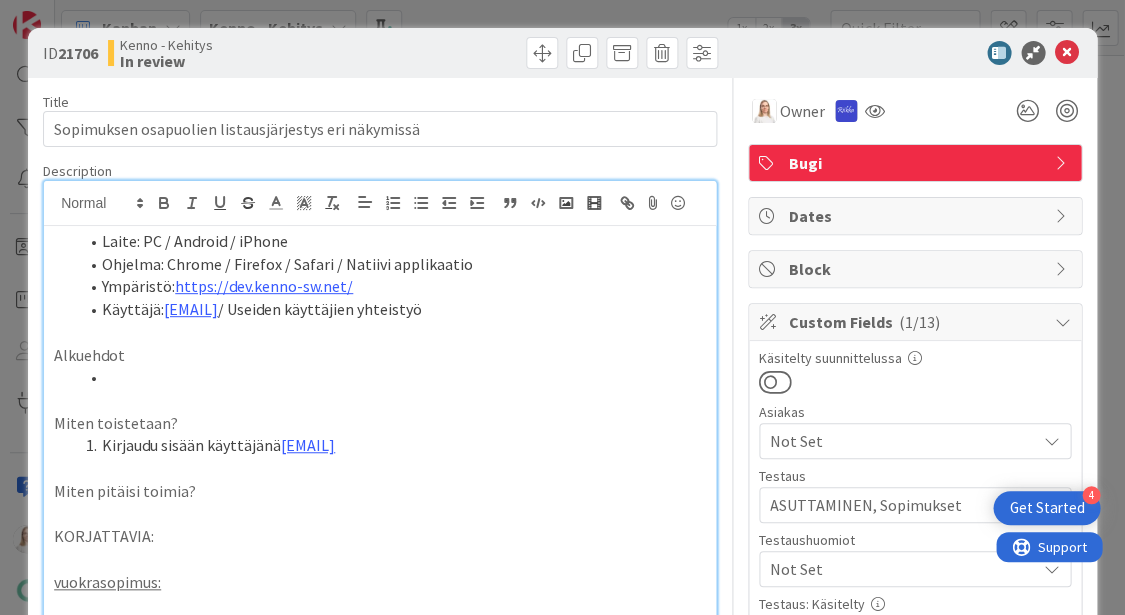 scroll, scrollTop: 0, scrollLeft: 0, axis: both 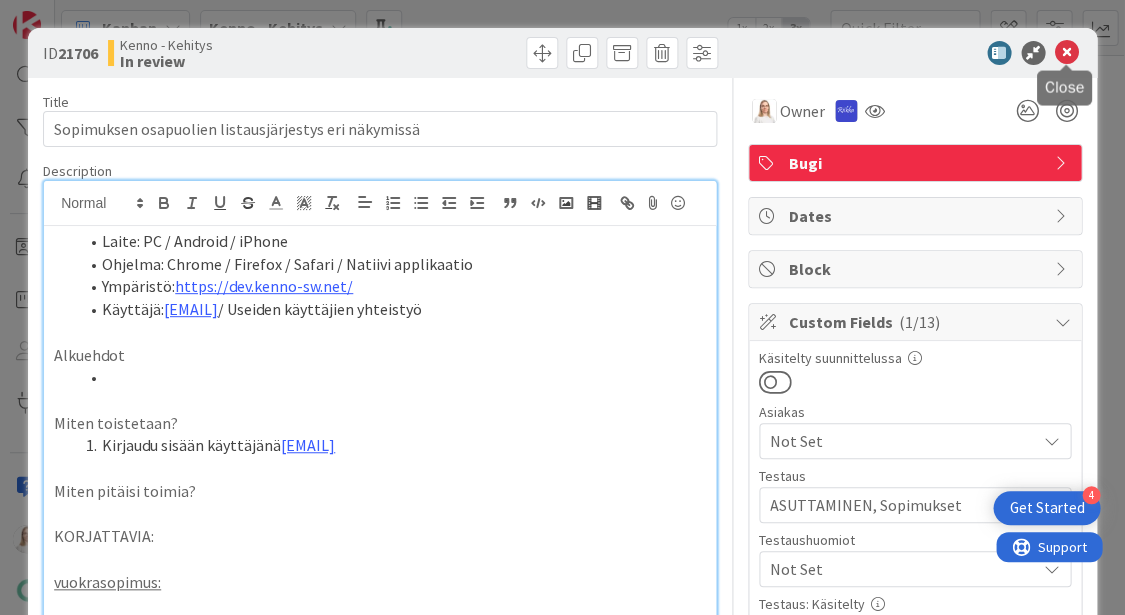 click at bounding box center (1067, 53) 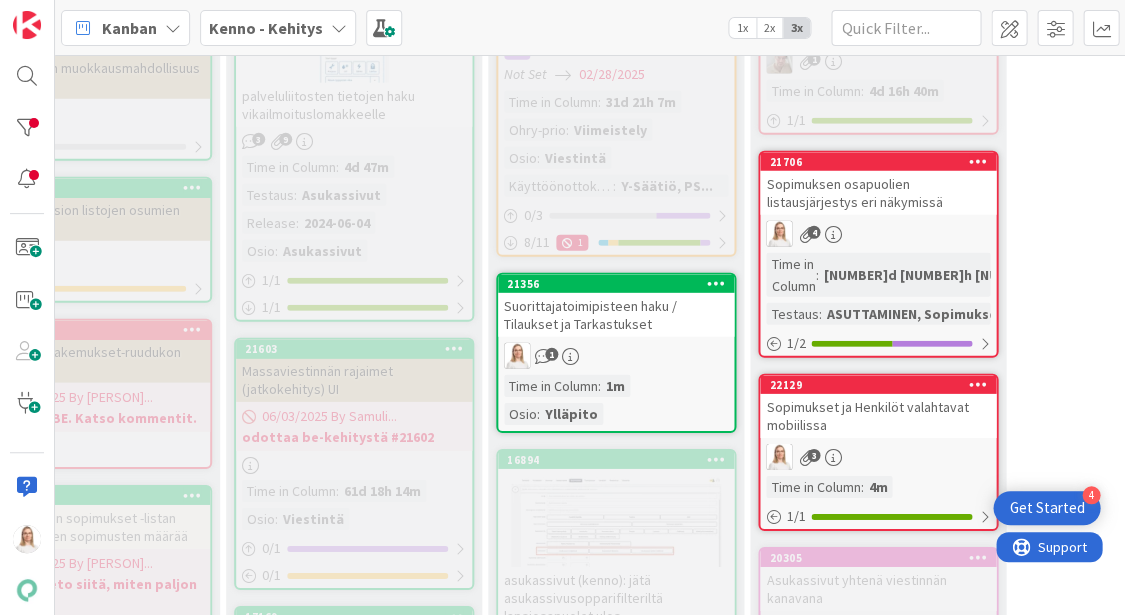 scroll, scrollTop: 0, scrollLeft: 0, axis: both 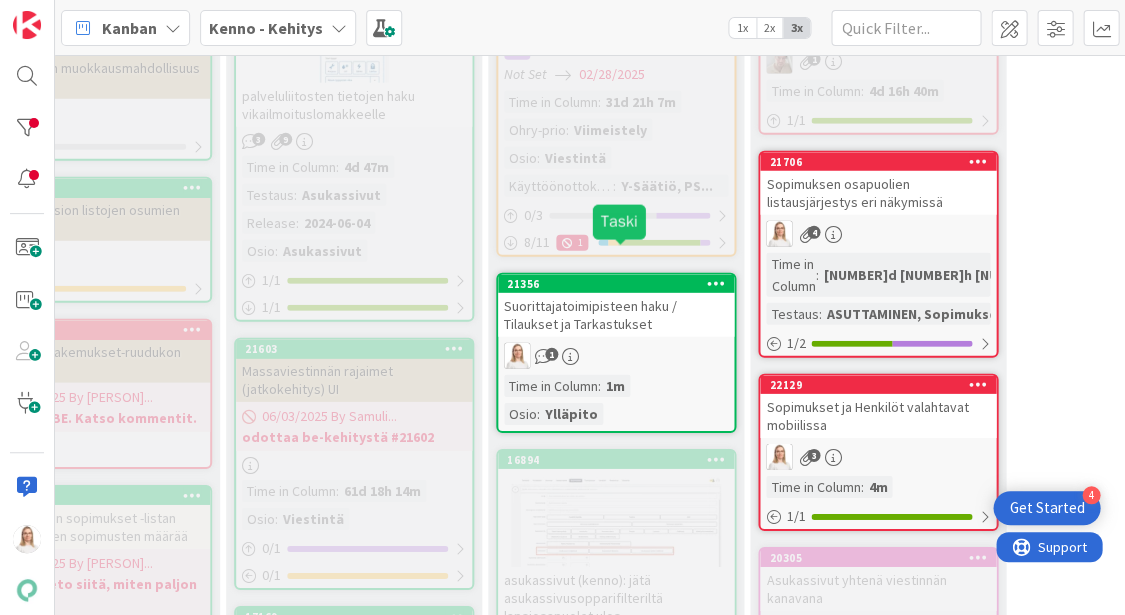 click on "21356" at bounding box center [620, 284] 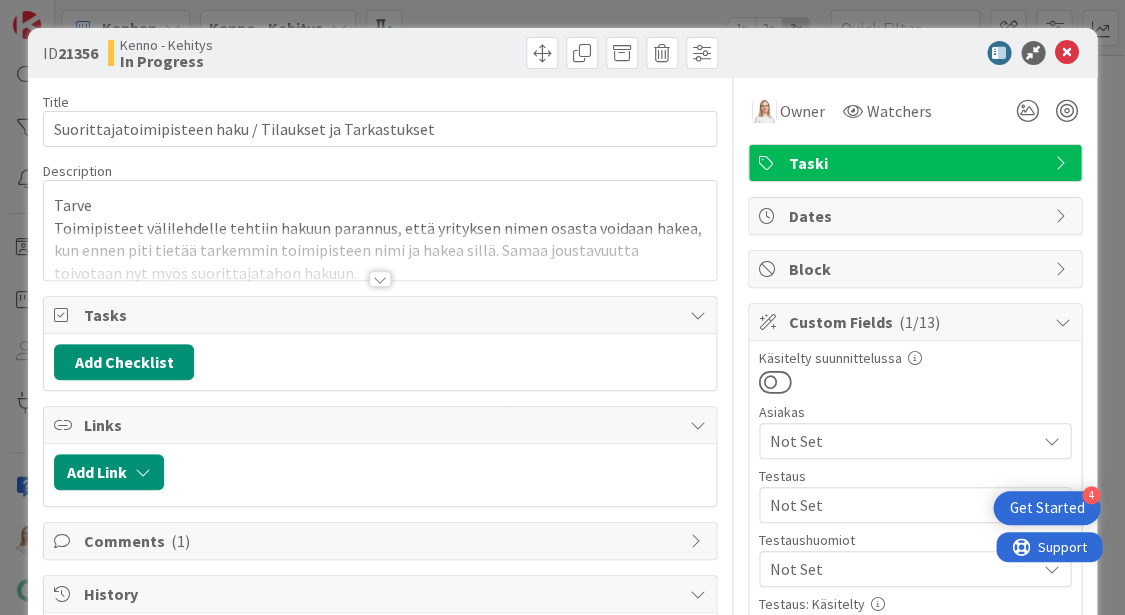 scroll, scrollTop: 0, scrollLeft: 0, axis: both 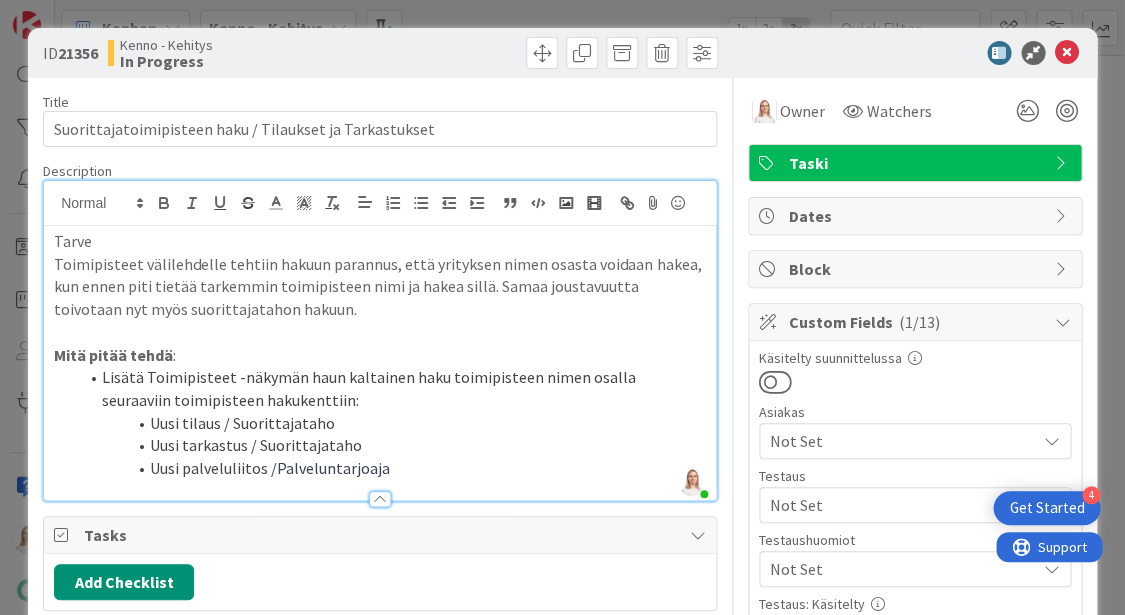 drag, startPoint x: 60, startPoint y: 50, endPoint x: 106, endPoint y: 49, distance: 46.010868 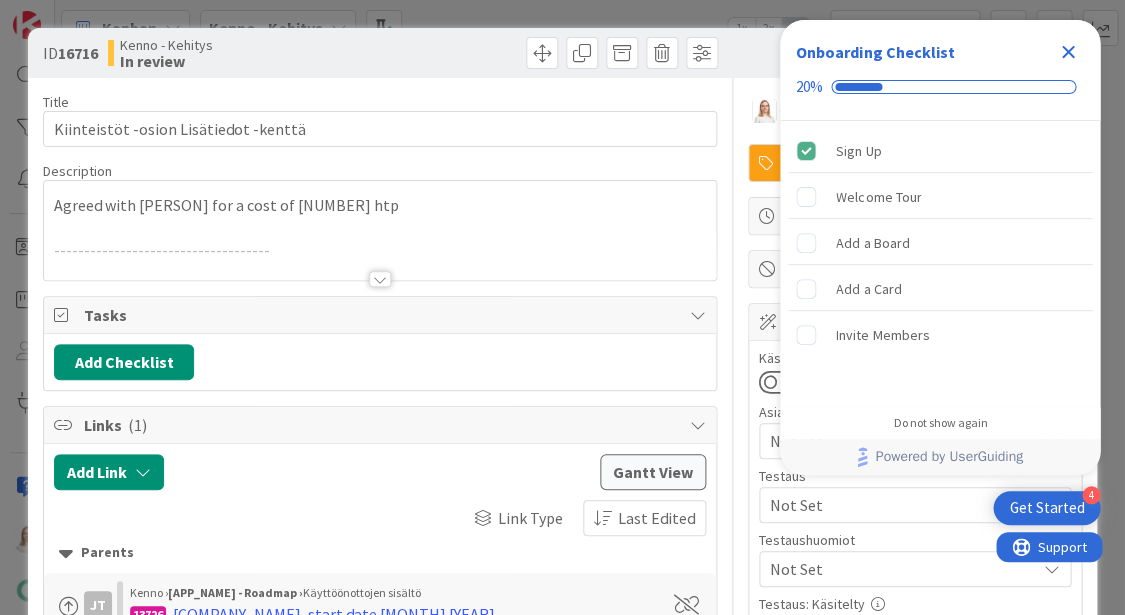 scroll, scrollTop: 0, scrollLeft: 0, axis: both 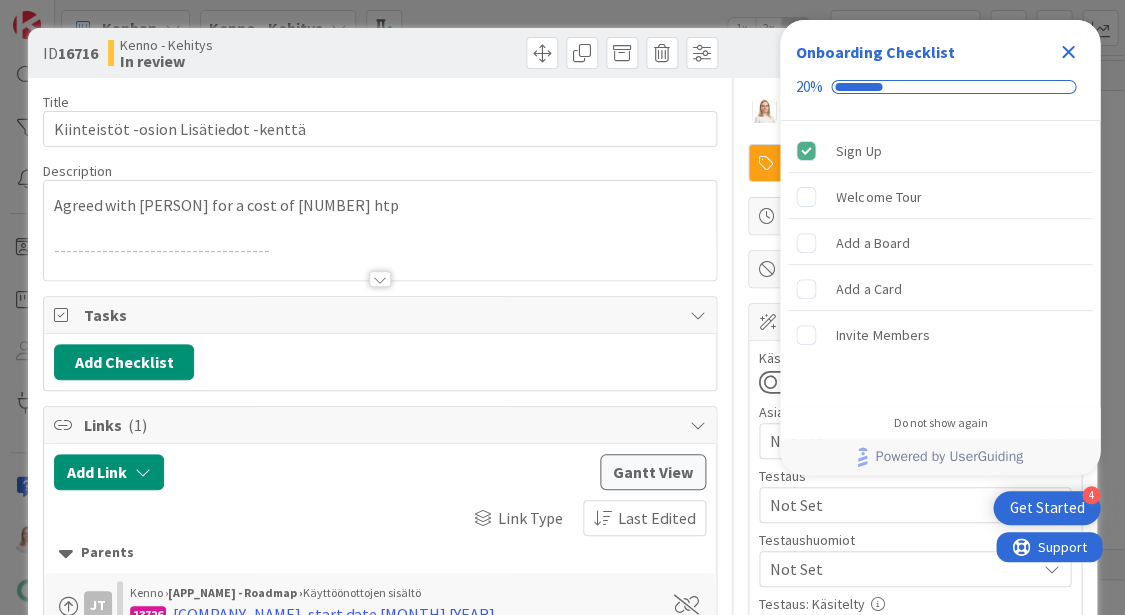 click 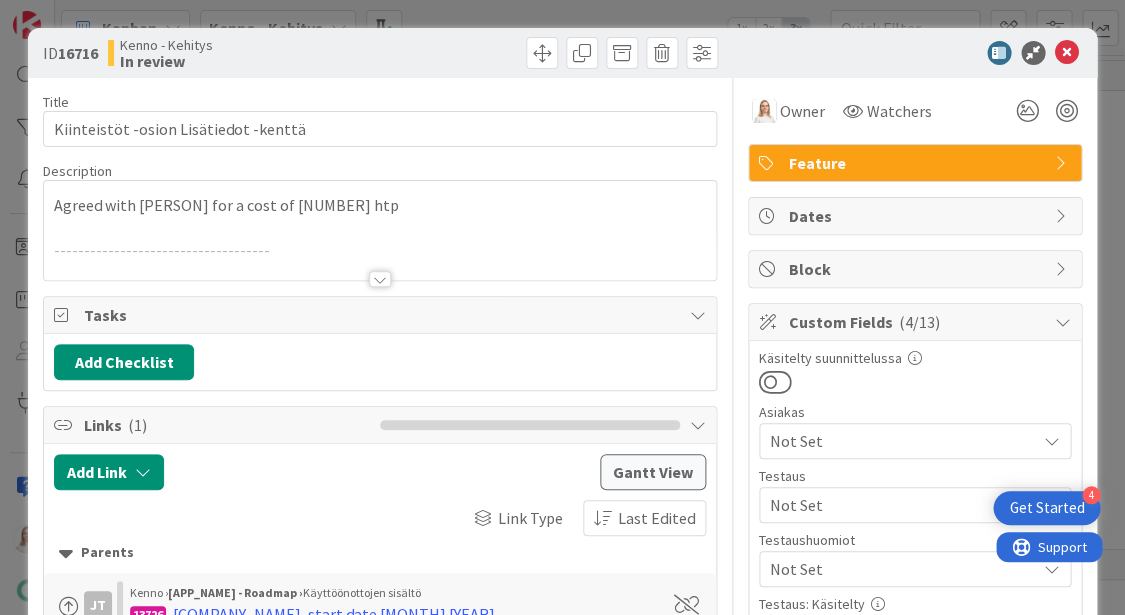 scroll, scrollTop: 0, scrollLeft: 0, axis: both 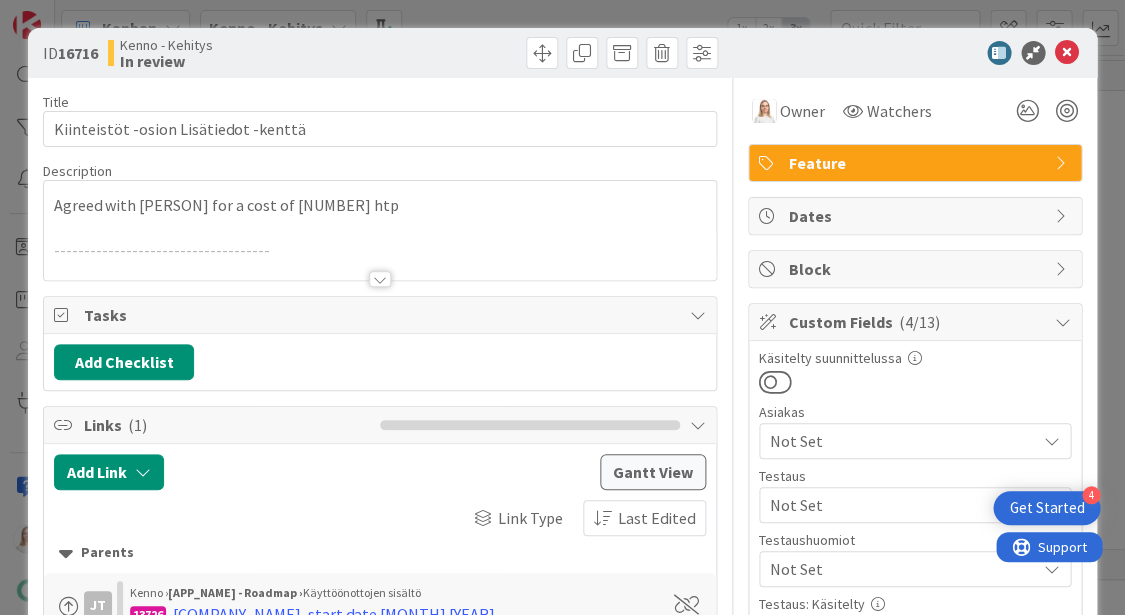 click at bounding box center (380, 279) 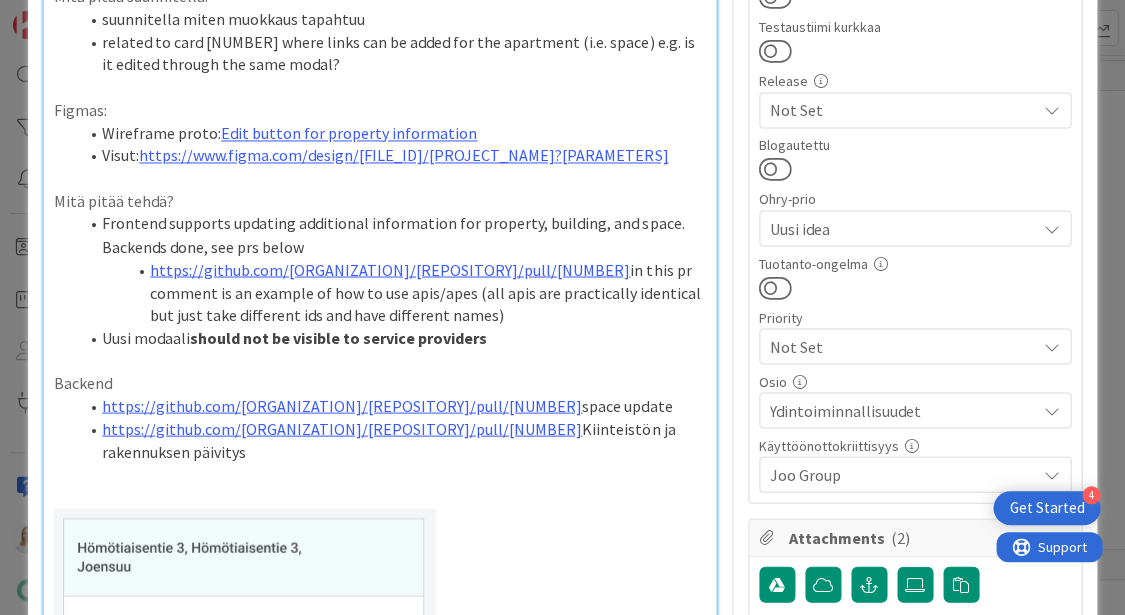 scroll, scrollTop: 630, scrollLeft: 0, axis: vertical 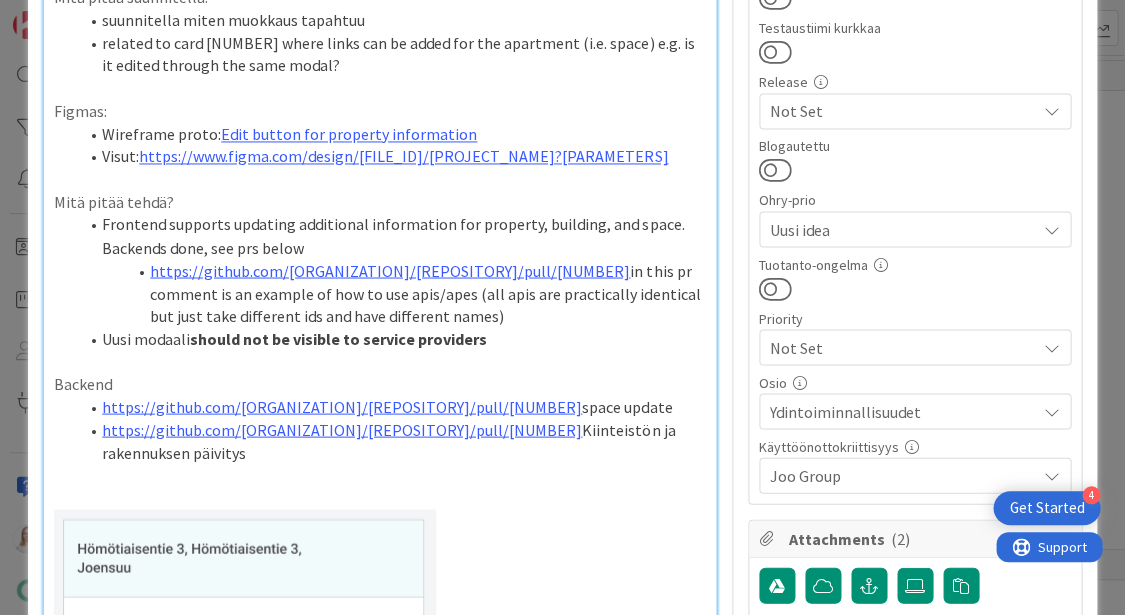 click on "Uusi modaali  ei saa näkyä palveluntarjoajille" at bounding box center (392, 338) 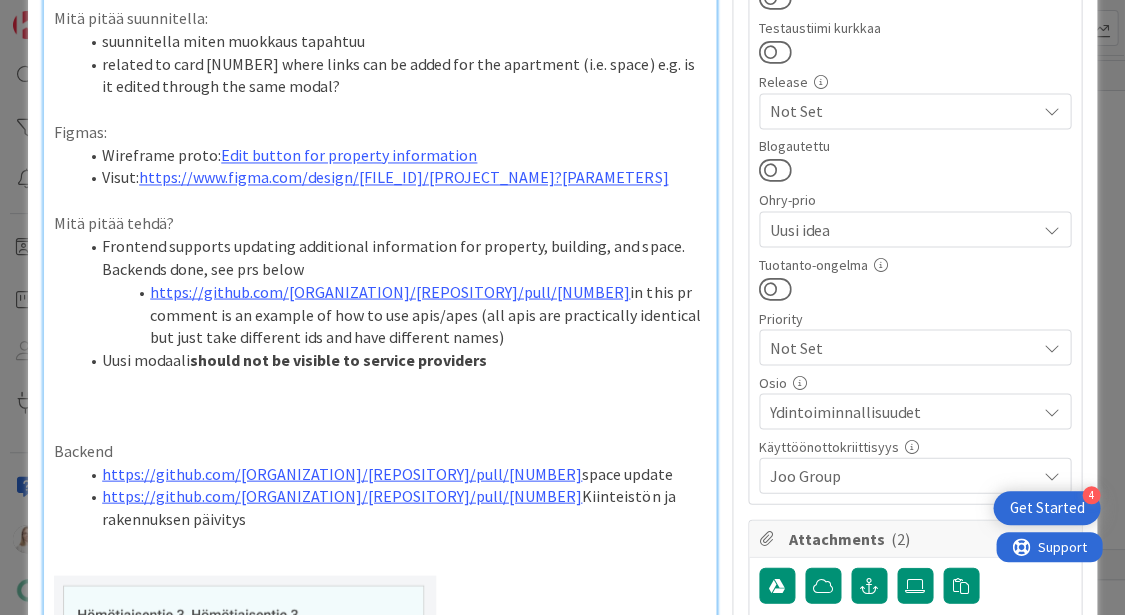 type 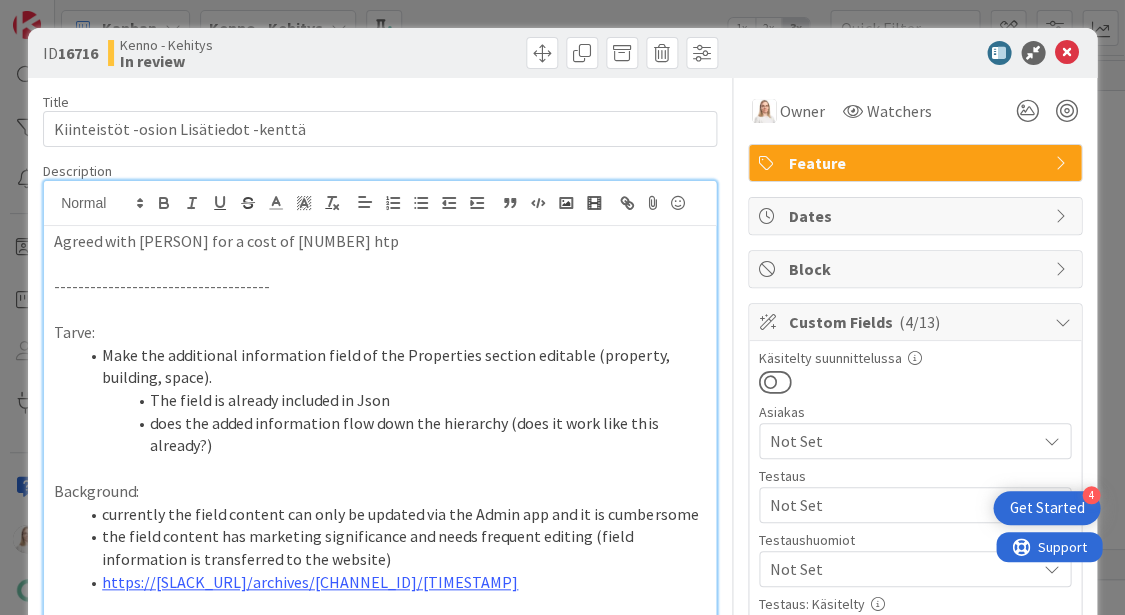 scroll, scrollTop: 0, scrollLeft: 0, axis: both 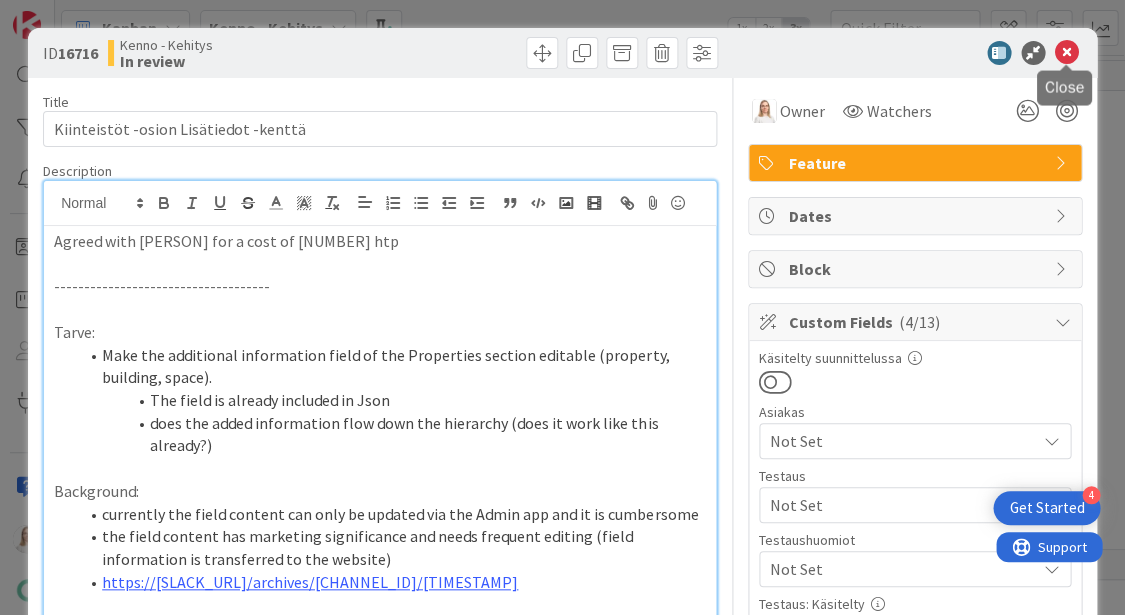 click at bounding box center (1067, 53) 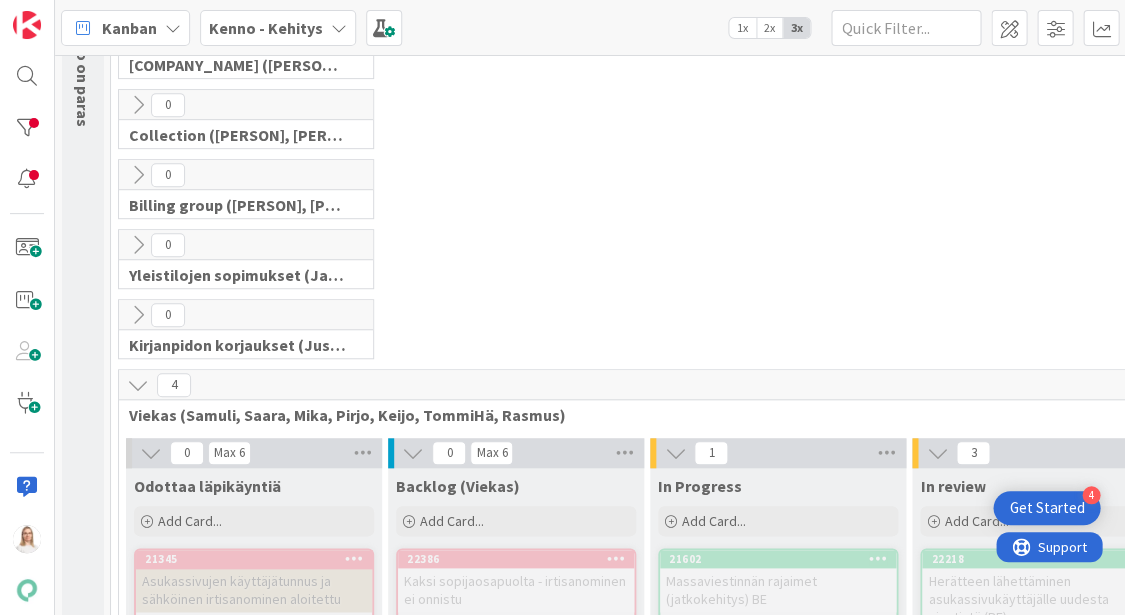 scroll, scrollTop: 399, scrollLeft: 0, axis: vertical 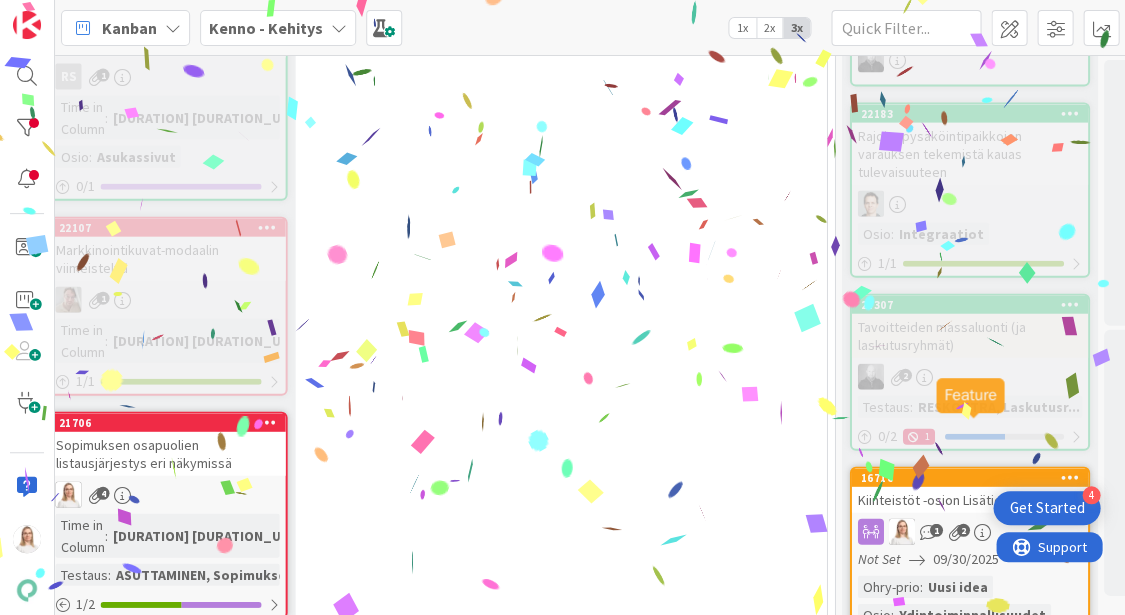 click on "16716" at bounding box center (973, 478) 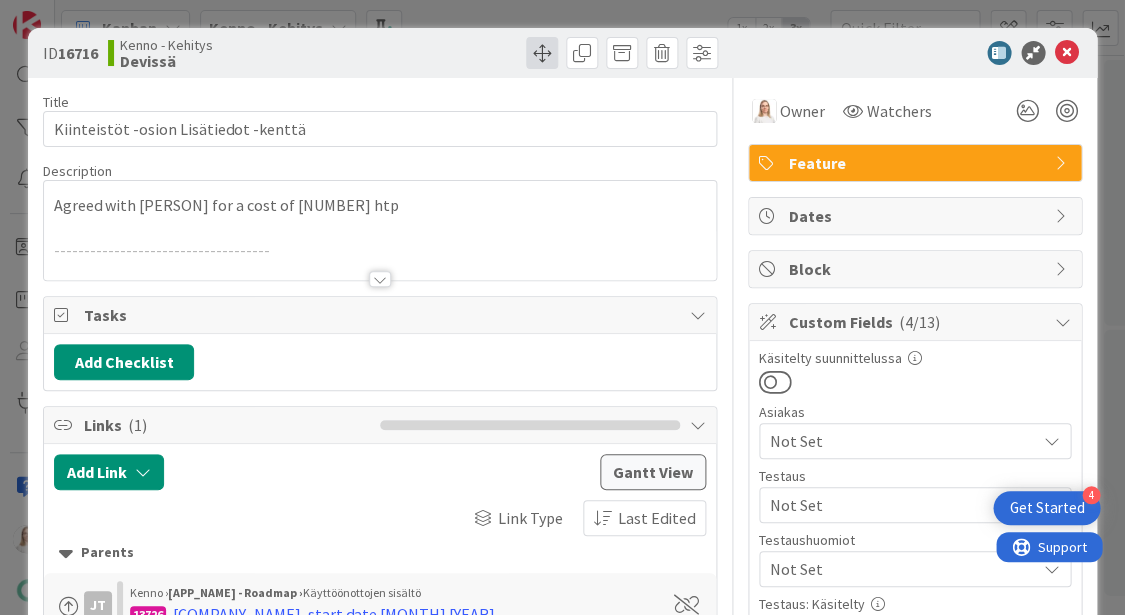 scroll, scrollTop: 0, scrollLeft: 0, axis: both 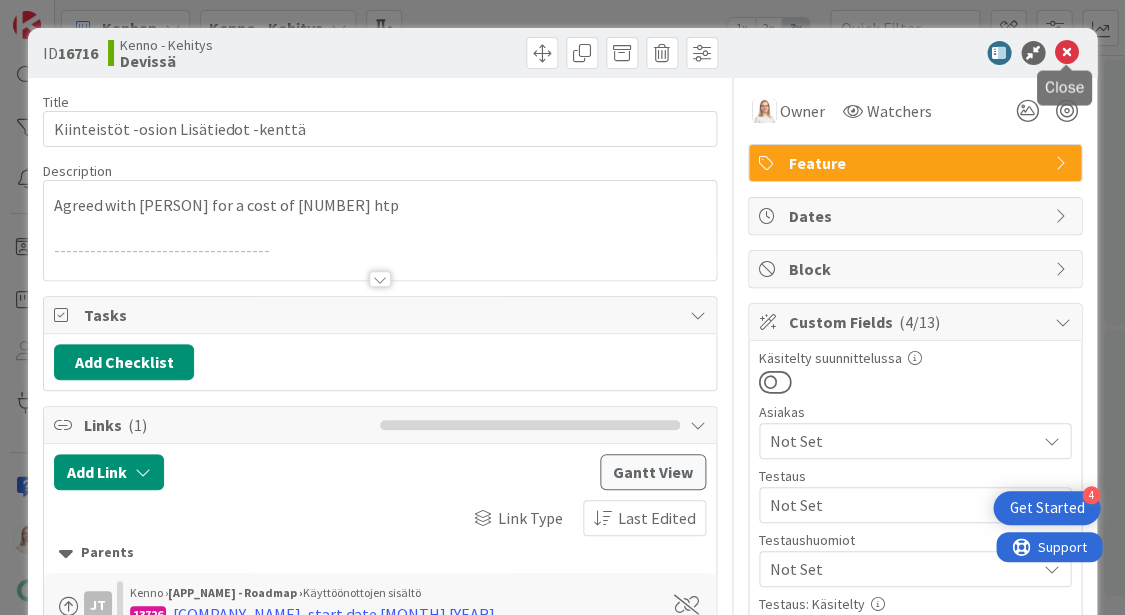 click at bounding box center (1067, 53) 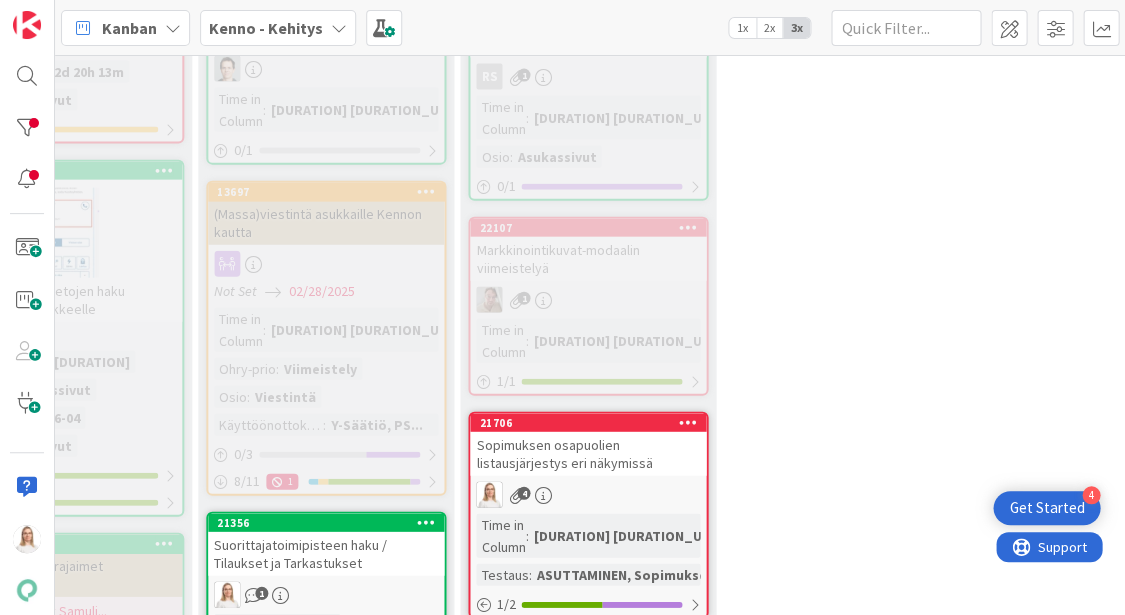 scroll, scrollTop: 974, scrollLeft: 418, axis: both 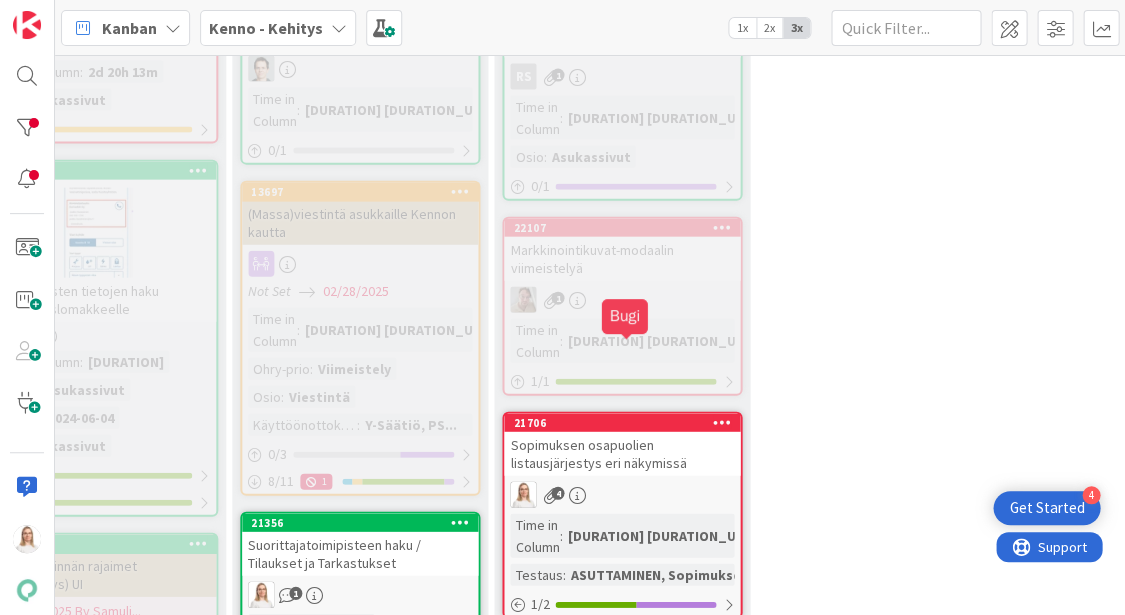 click on "21706" at bounding box center (626, 423) 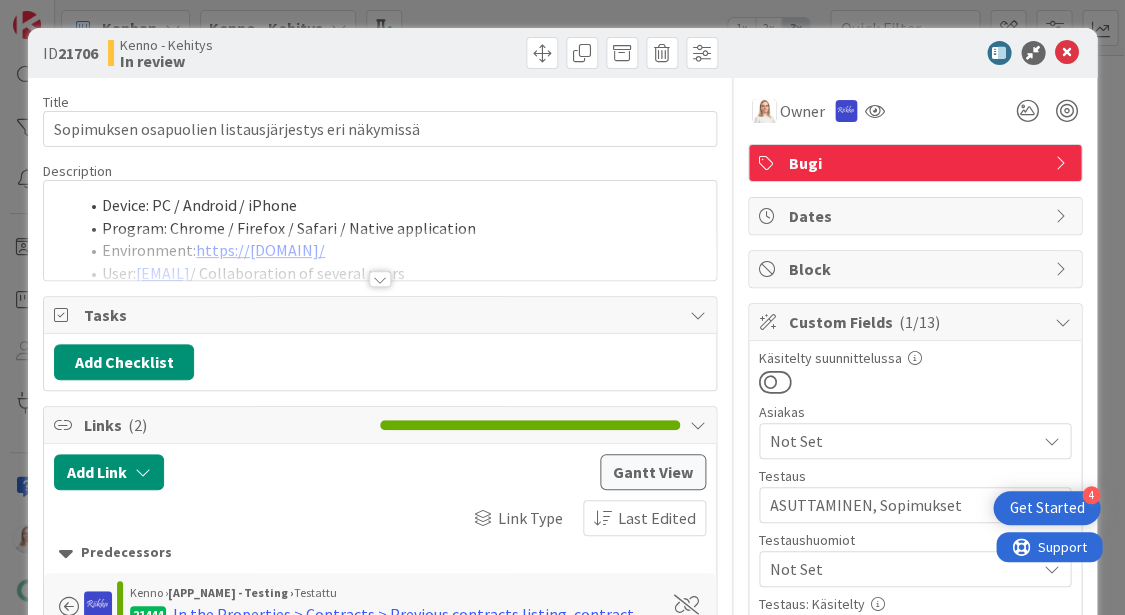 scroll, scrollTop: 0, scrollLeft: 0, axis: both 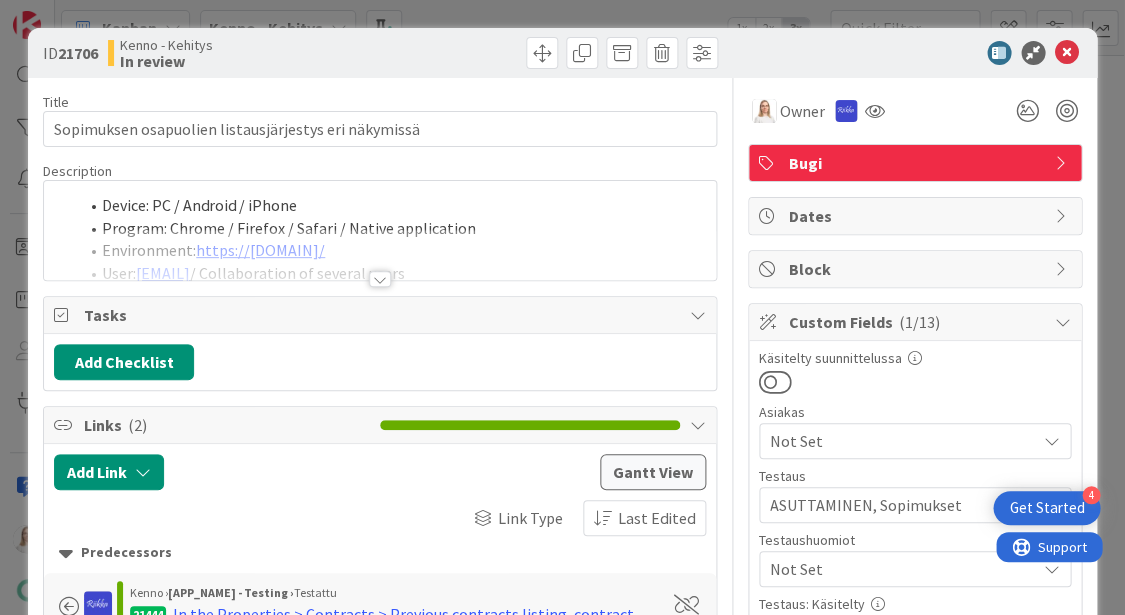 click at bounding box center (380, 279) 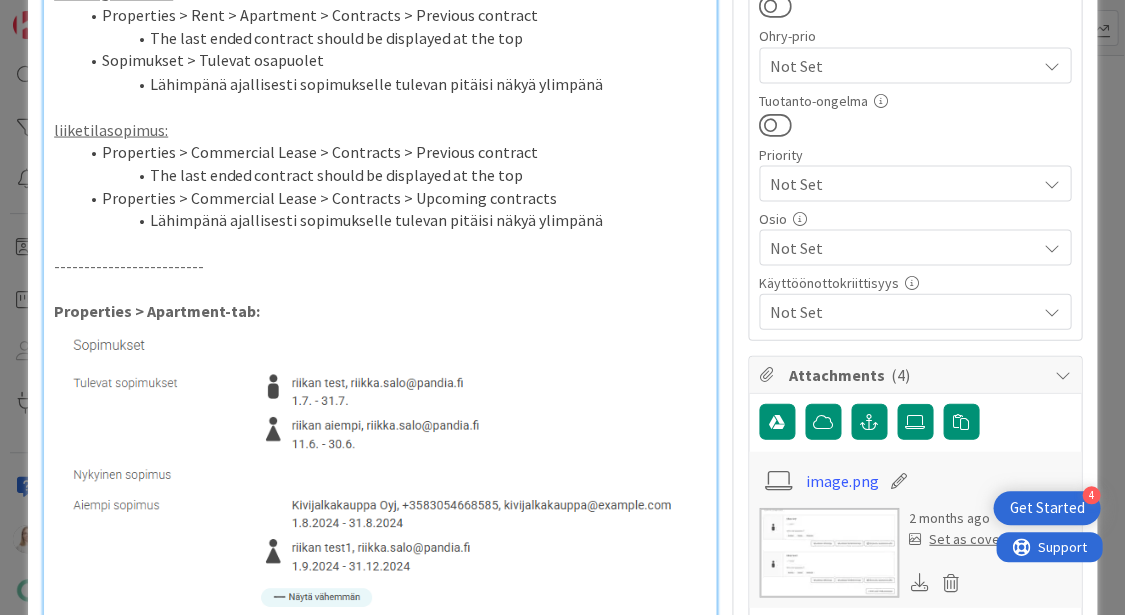 scroll, scrollTop: 759, scrollLeft: 0, axis: vertical 